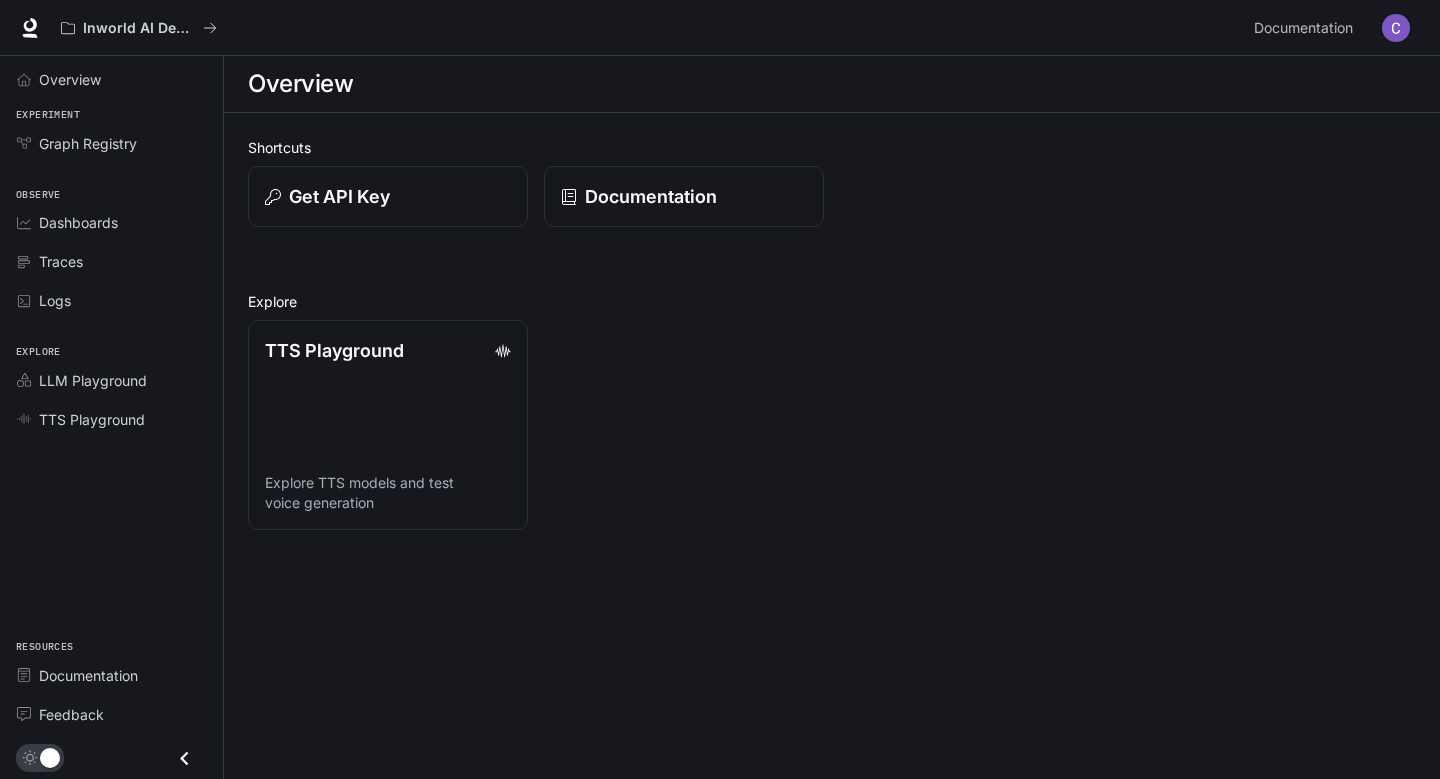 scroll, scrollTop: 0, scrollLeft: 0, axis: both 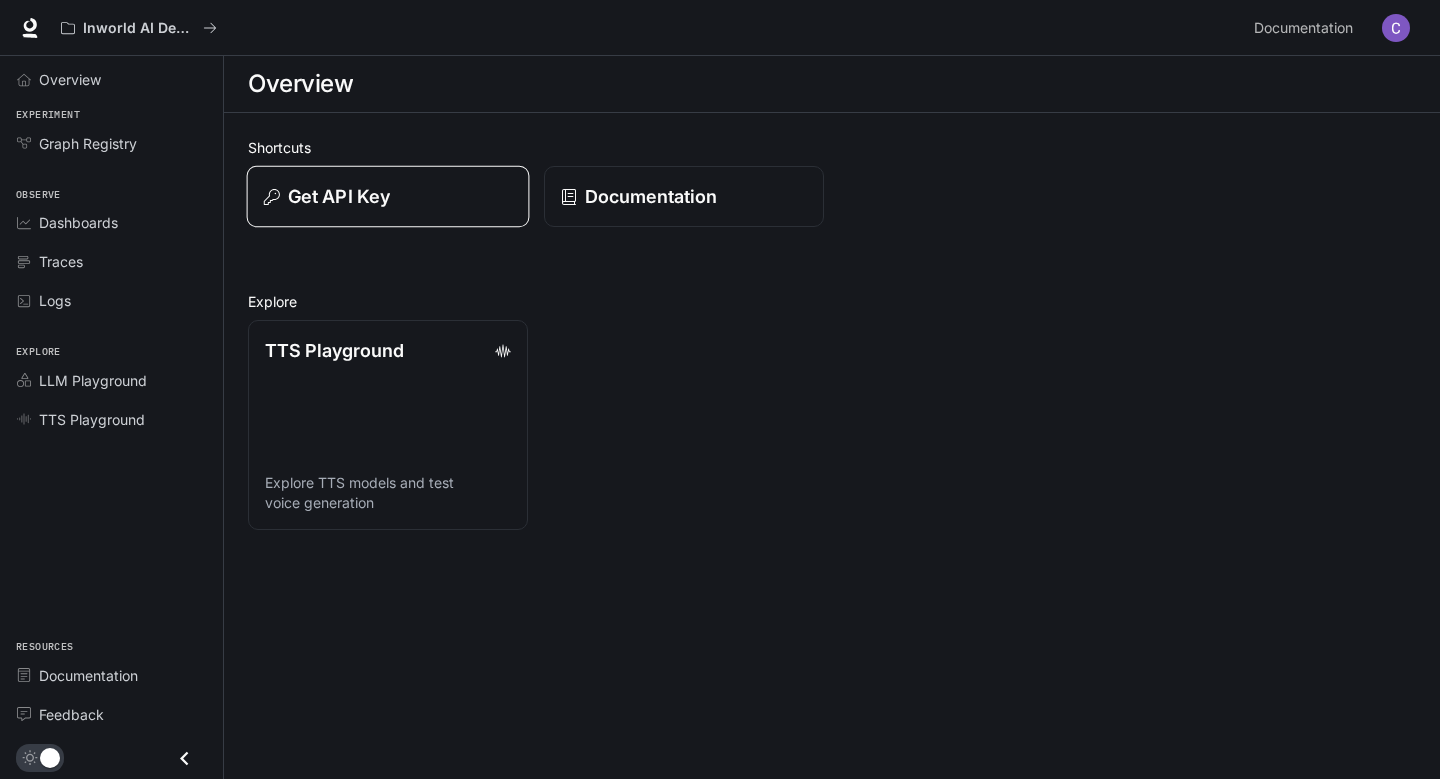 click on "Get API Key" at bounding box center (388, 196) 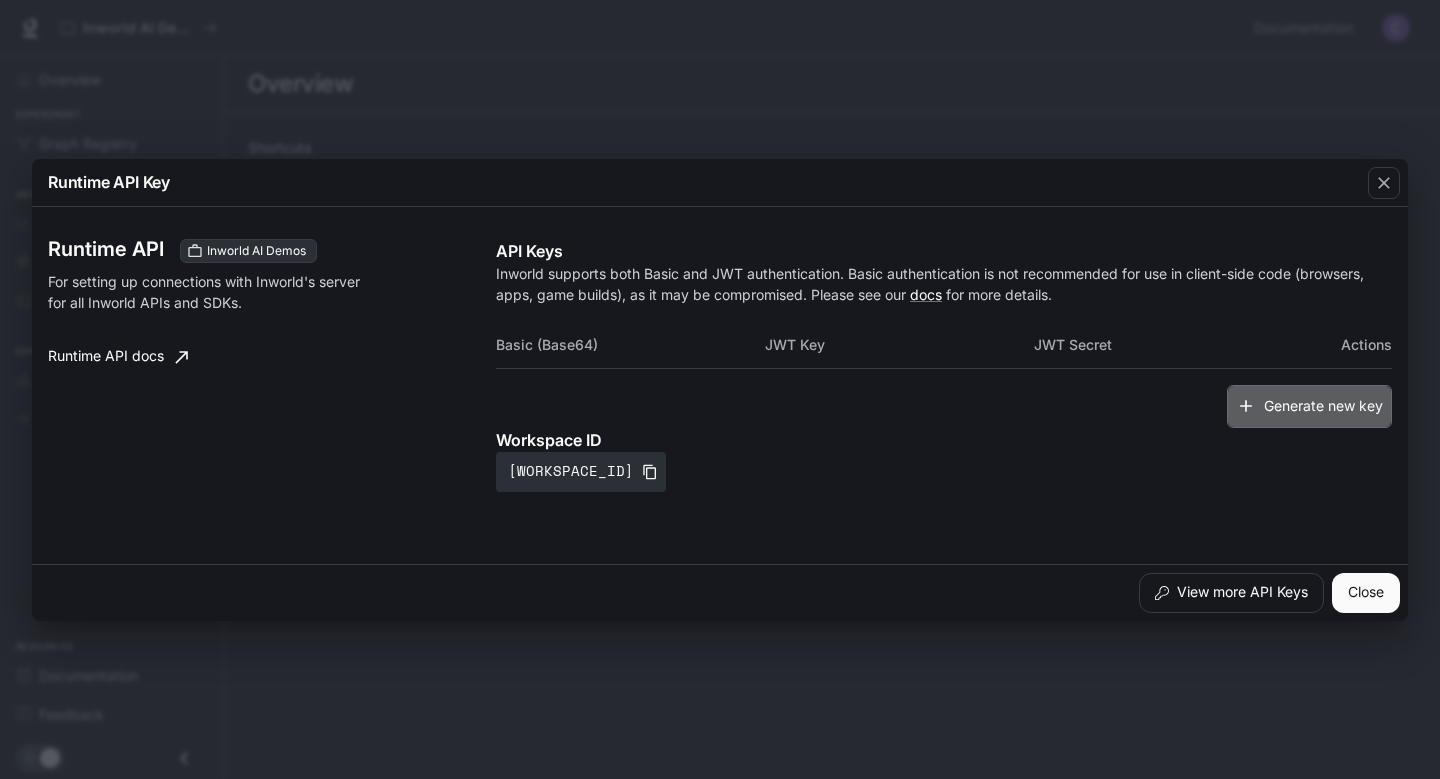 click on "Generate new key" at bounding box center (1309, 406) 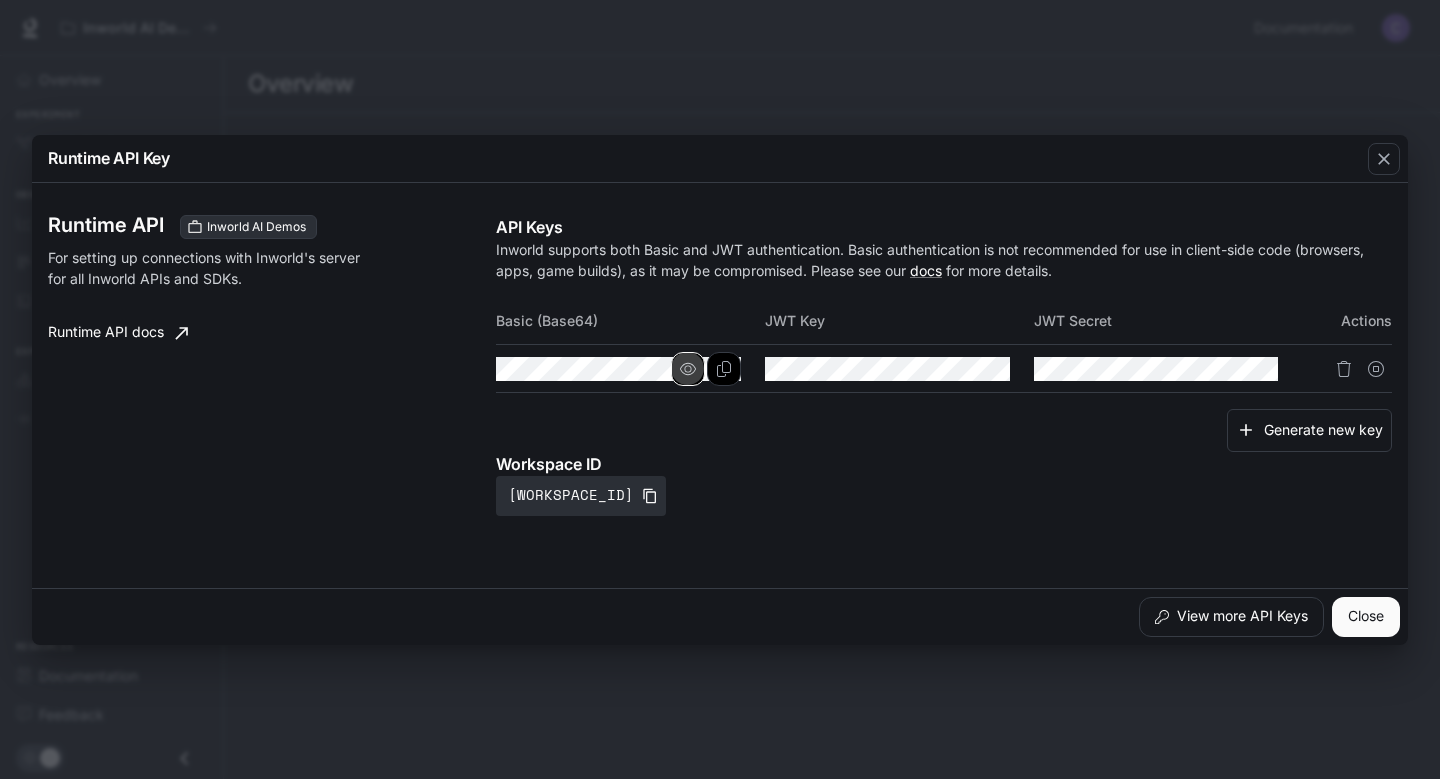 click 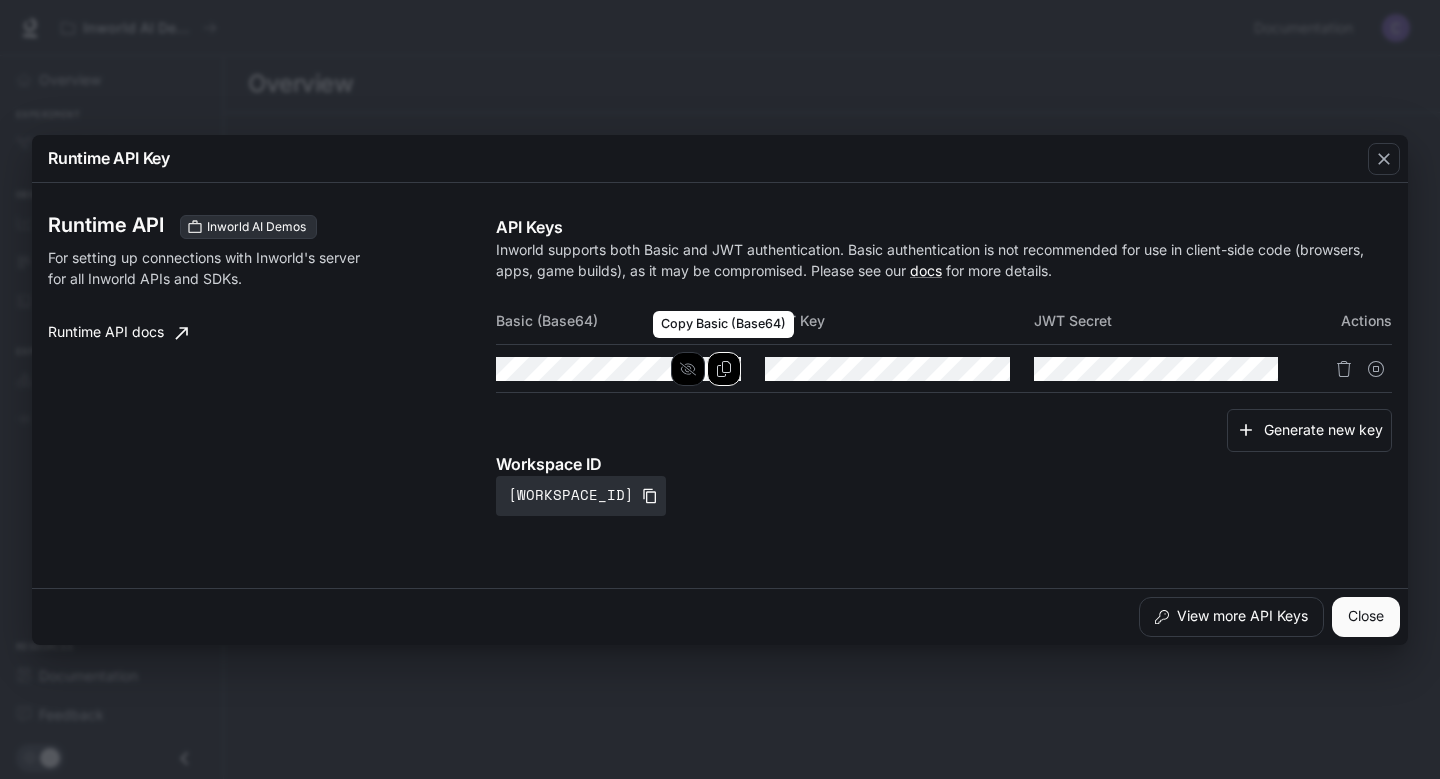 click 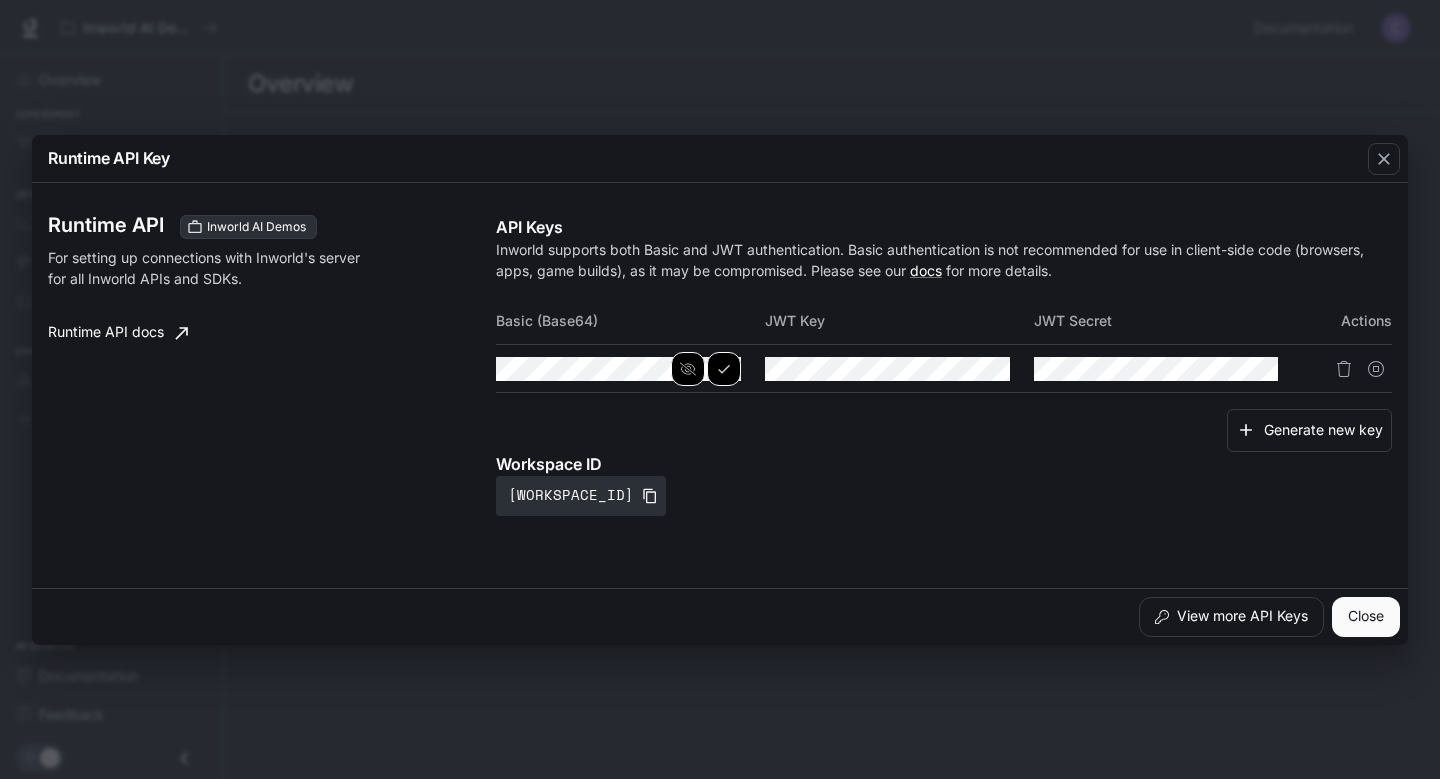 click 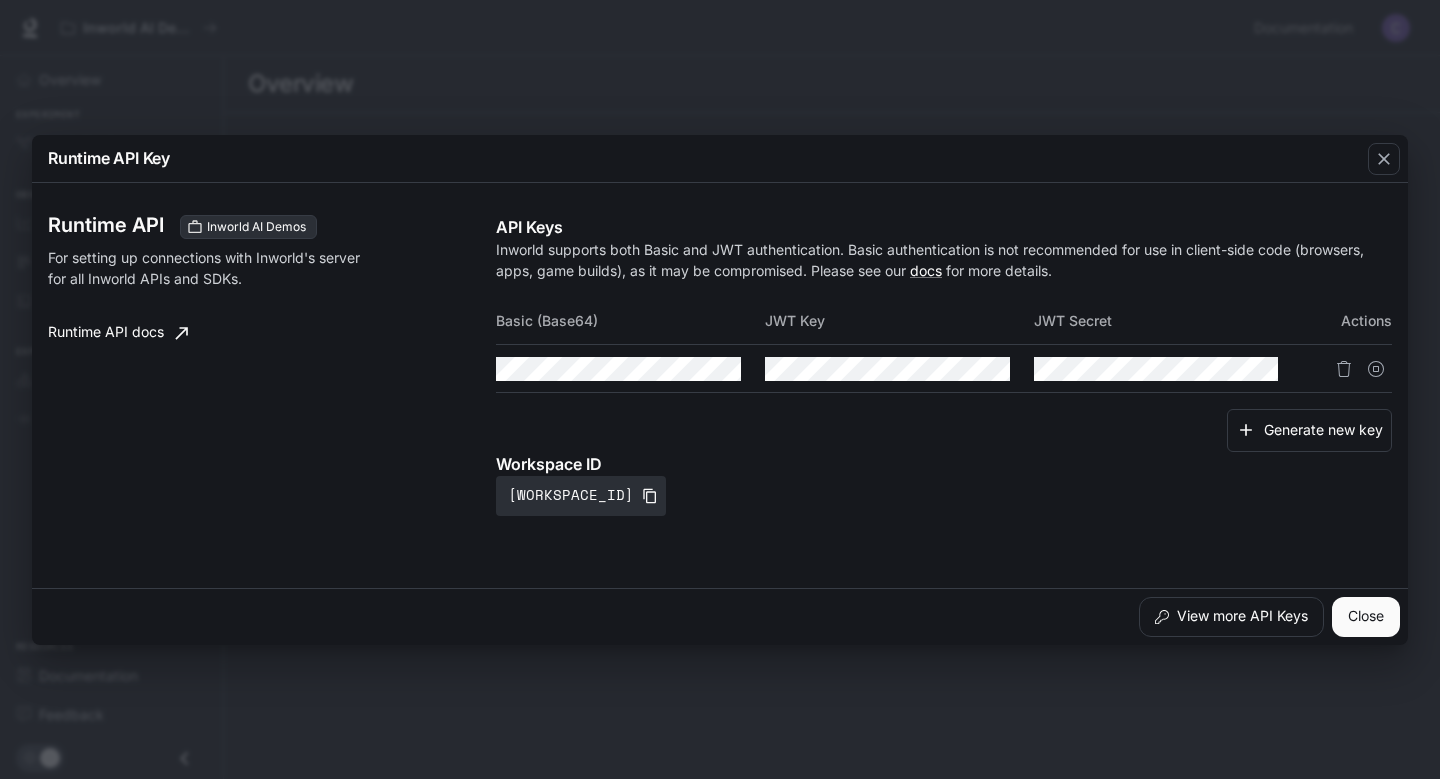 click on "Workspace ID default-lmmtfn4ort64dyqhlksuag" at bounding box center (944, 484) 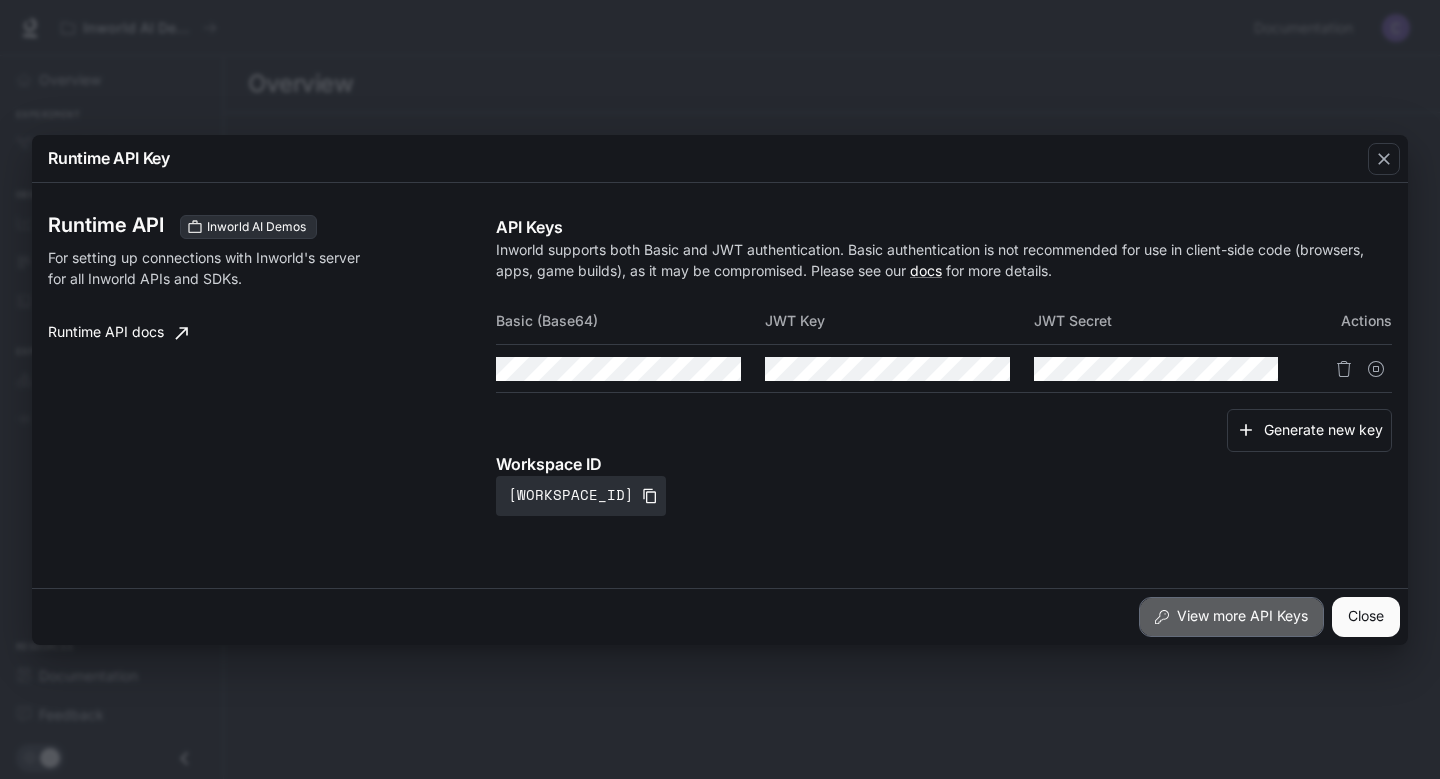 click on "View more API Keys" at bounding box center [1231, 617] 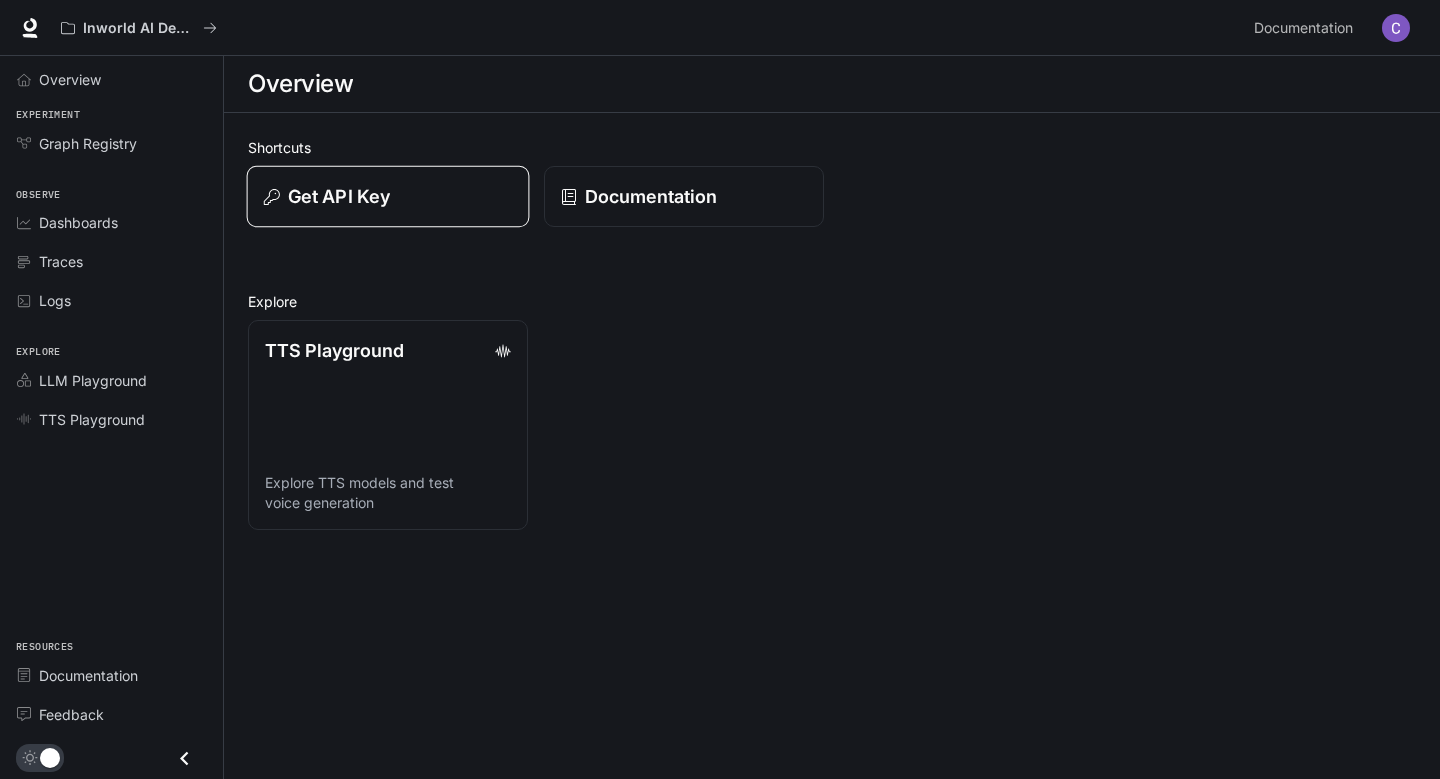 click on "Get API Key" at bounding box center (388, 197) 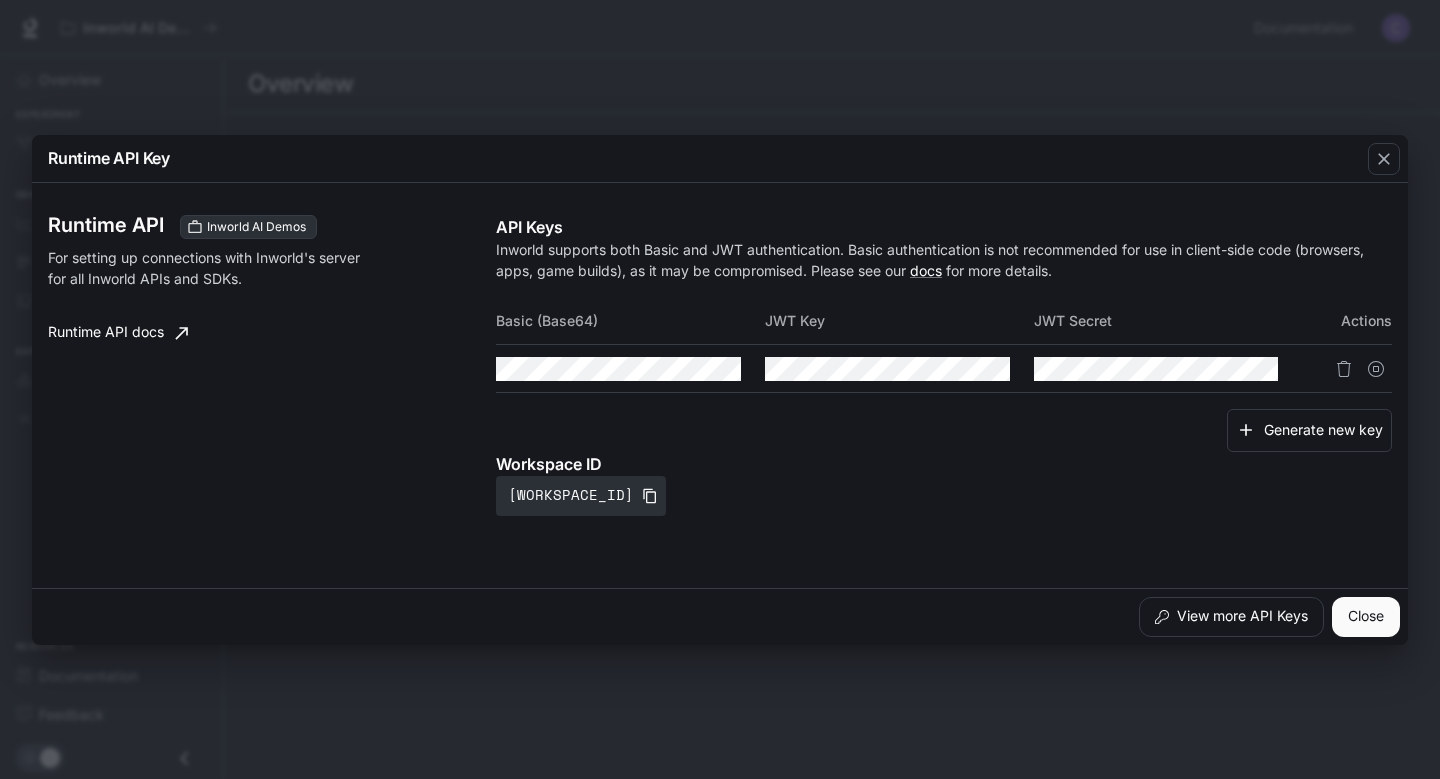 click on "Close" at bounding box center (1366, 617) 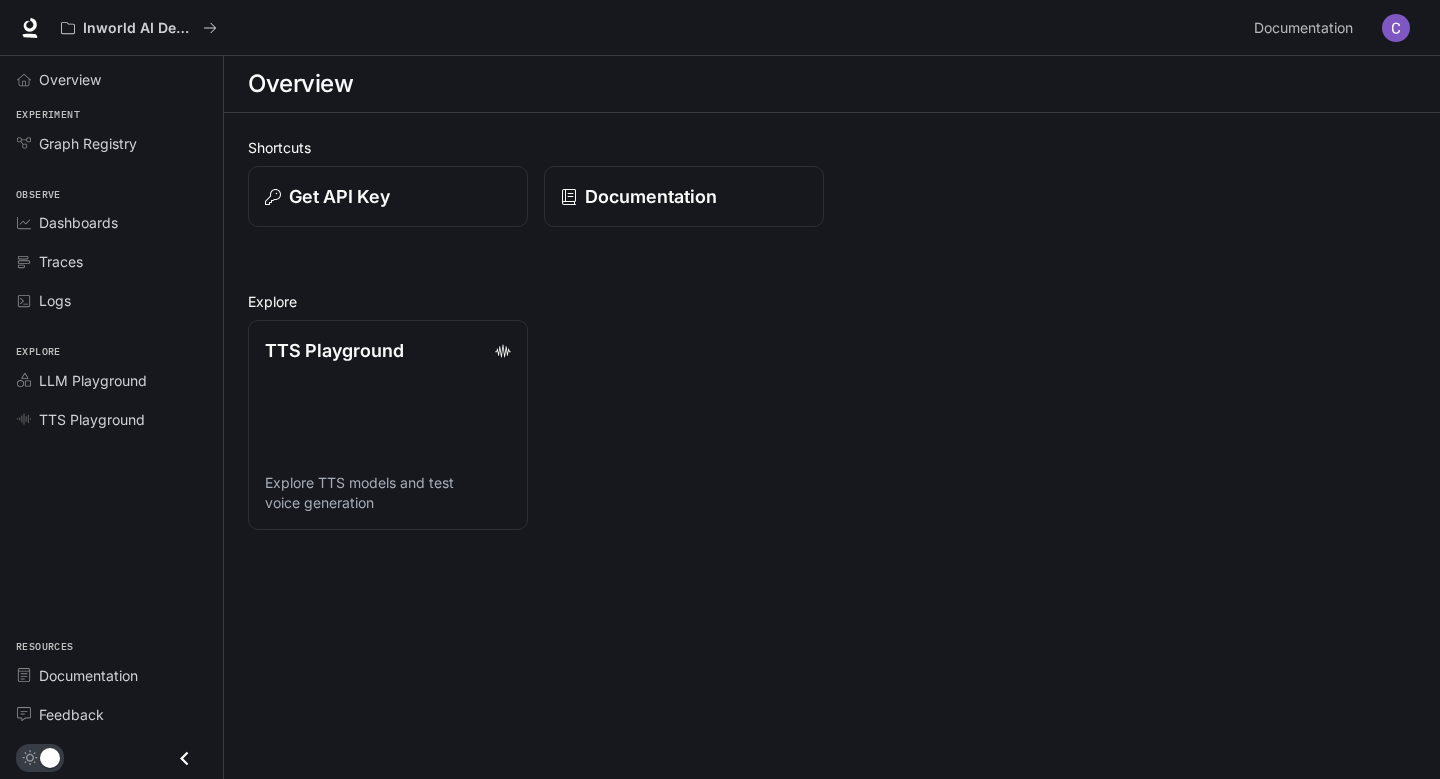 click on "TTS Playground Explore TTS models and test voice generation" at bounding box center (824, 417) 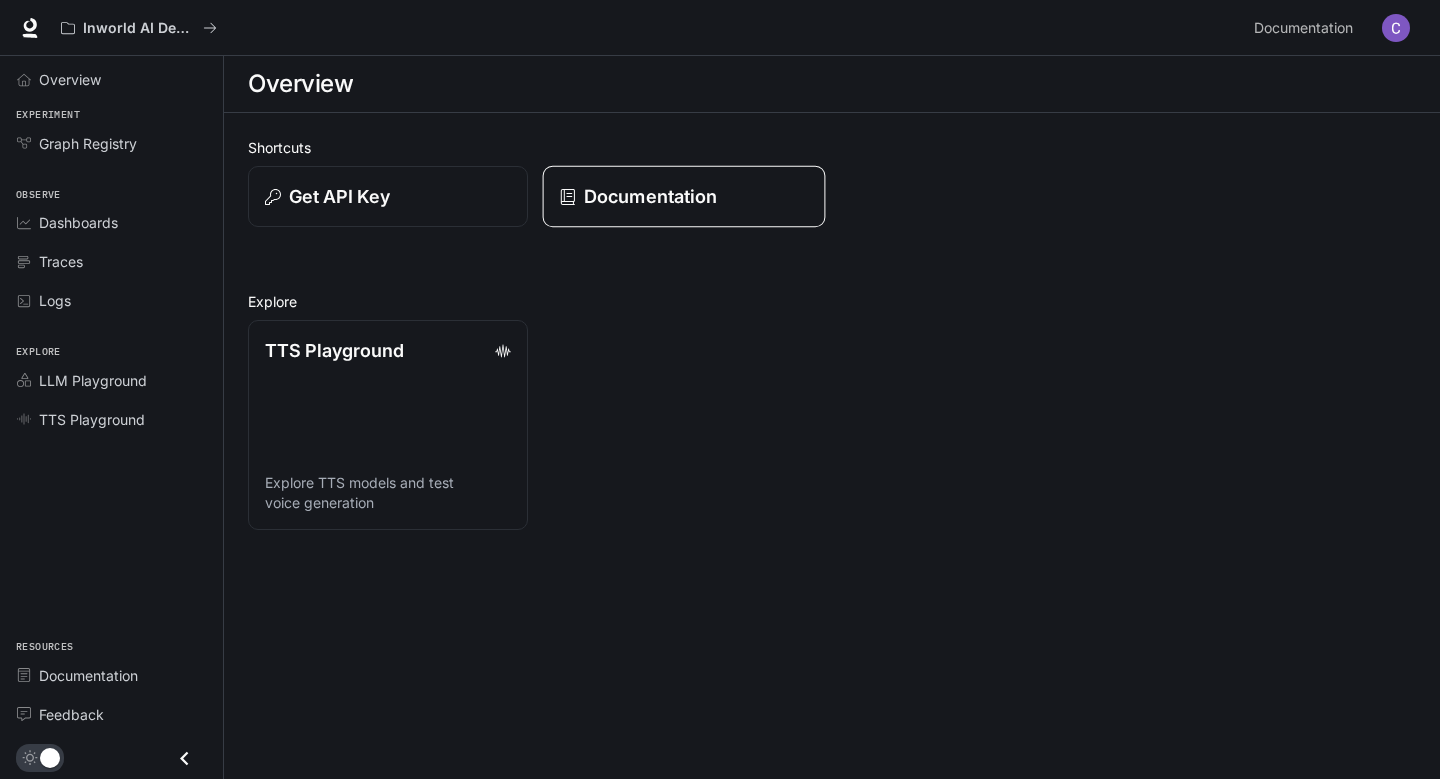 click on "Documentation" at bounding box center (650, 196) 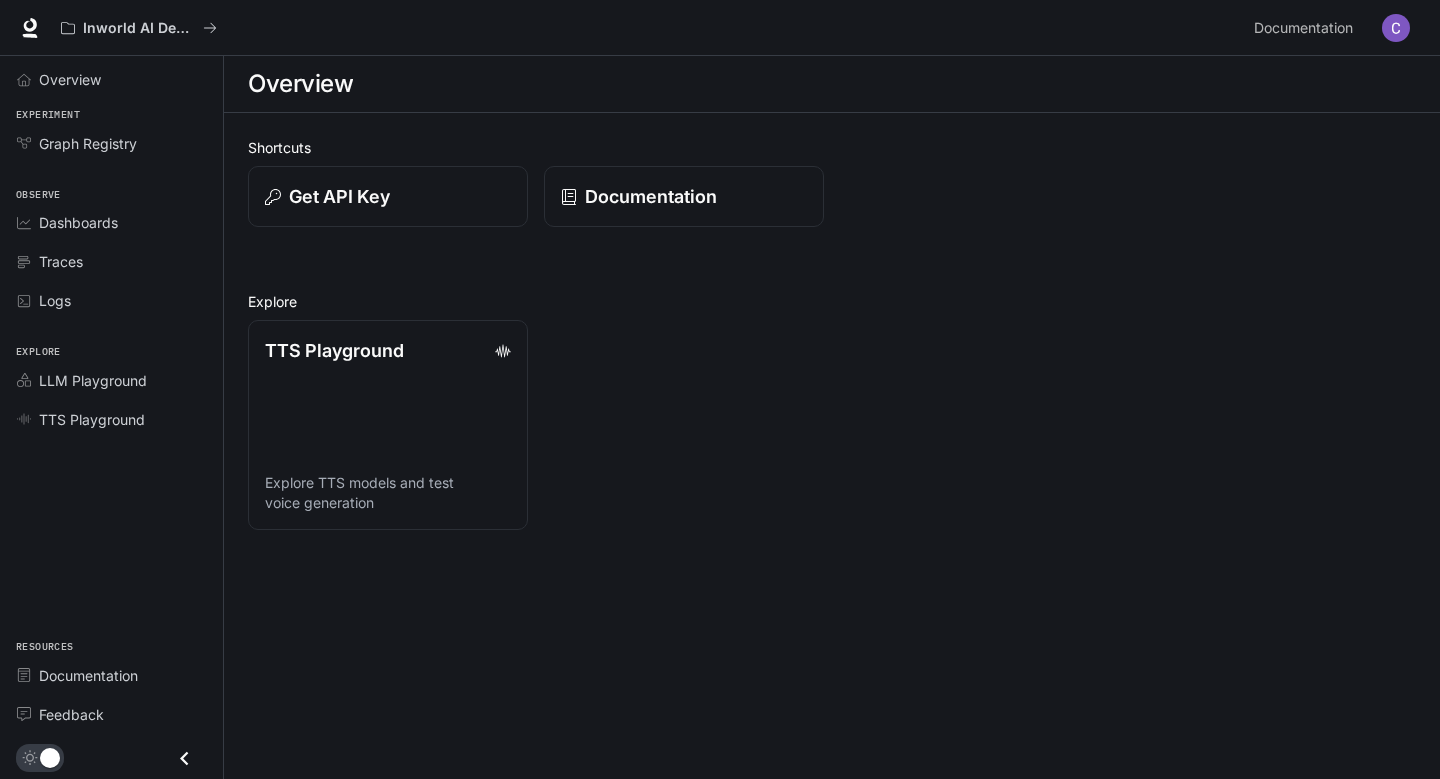 scroll, scrollTop: 0, scrollLeft: 0, axis: both 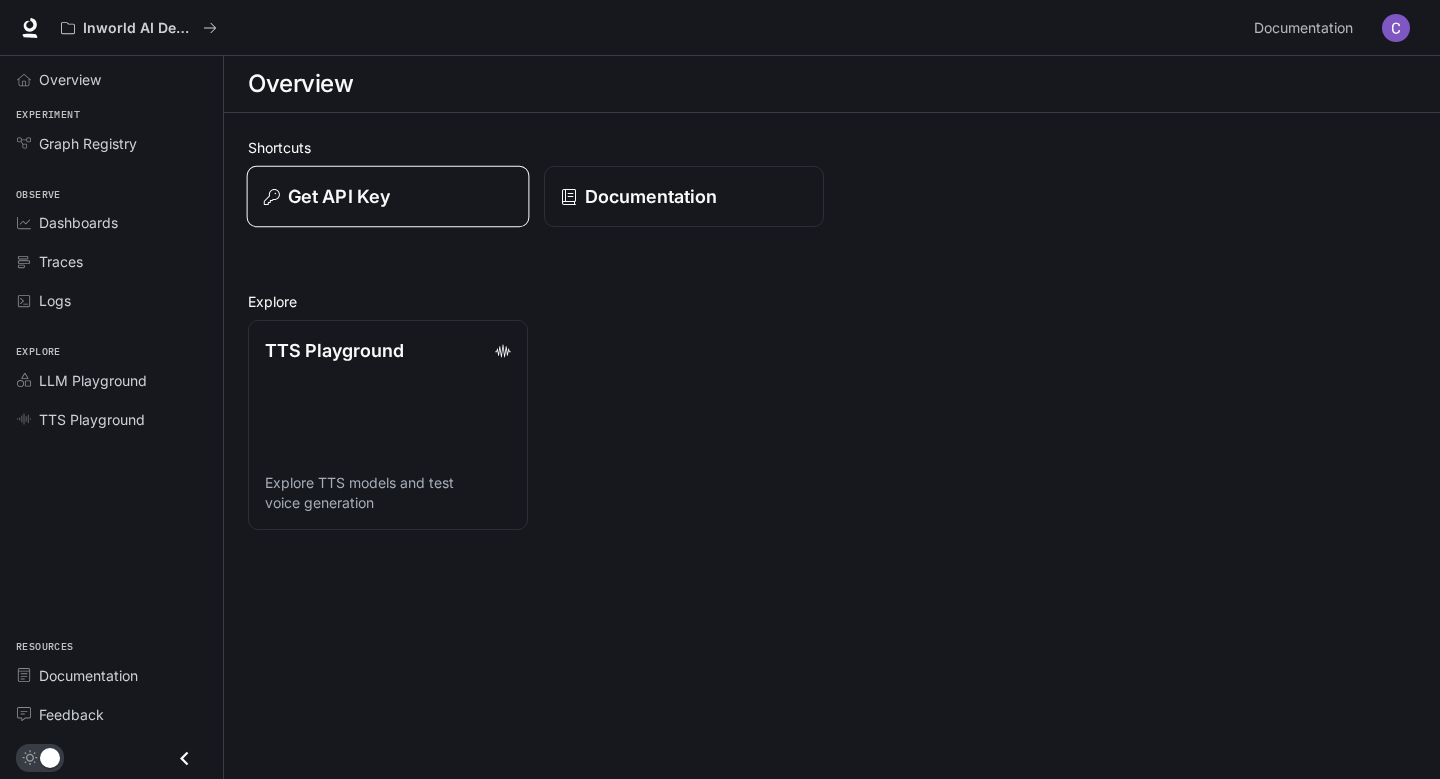 click on "Get API Key" at bounding box center (388, 197) 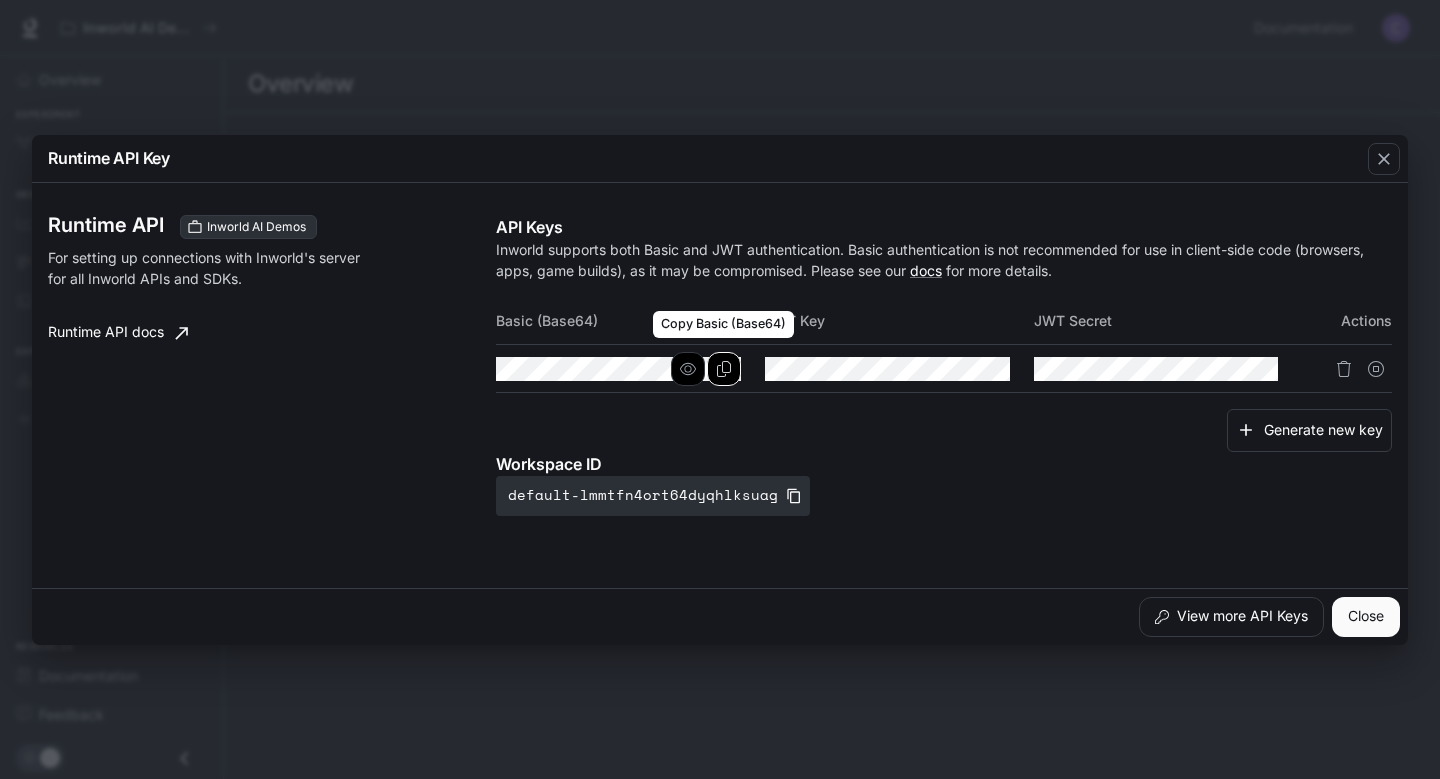 click 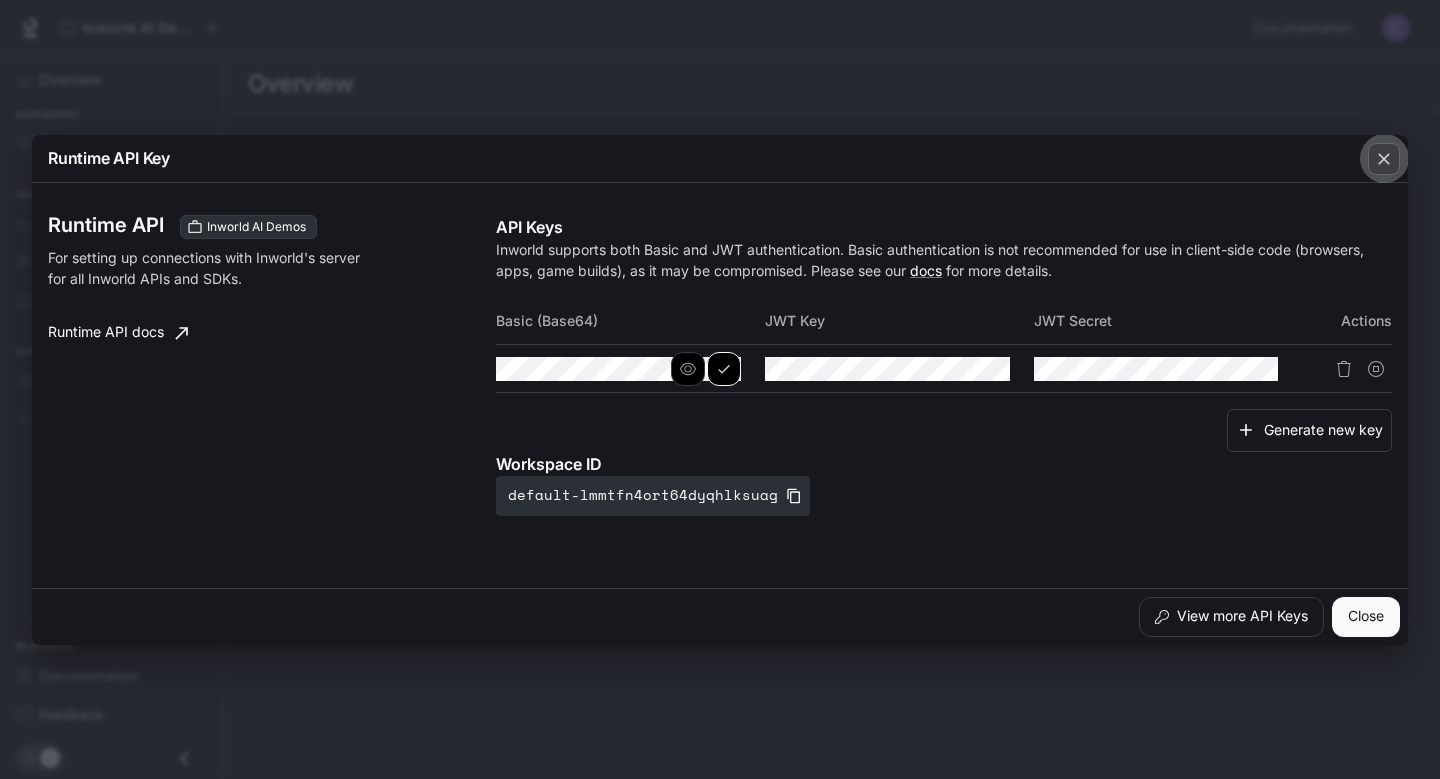 click 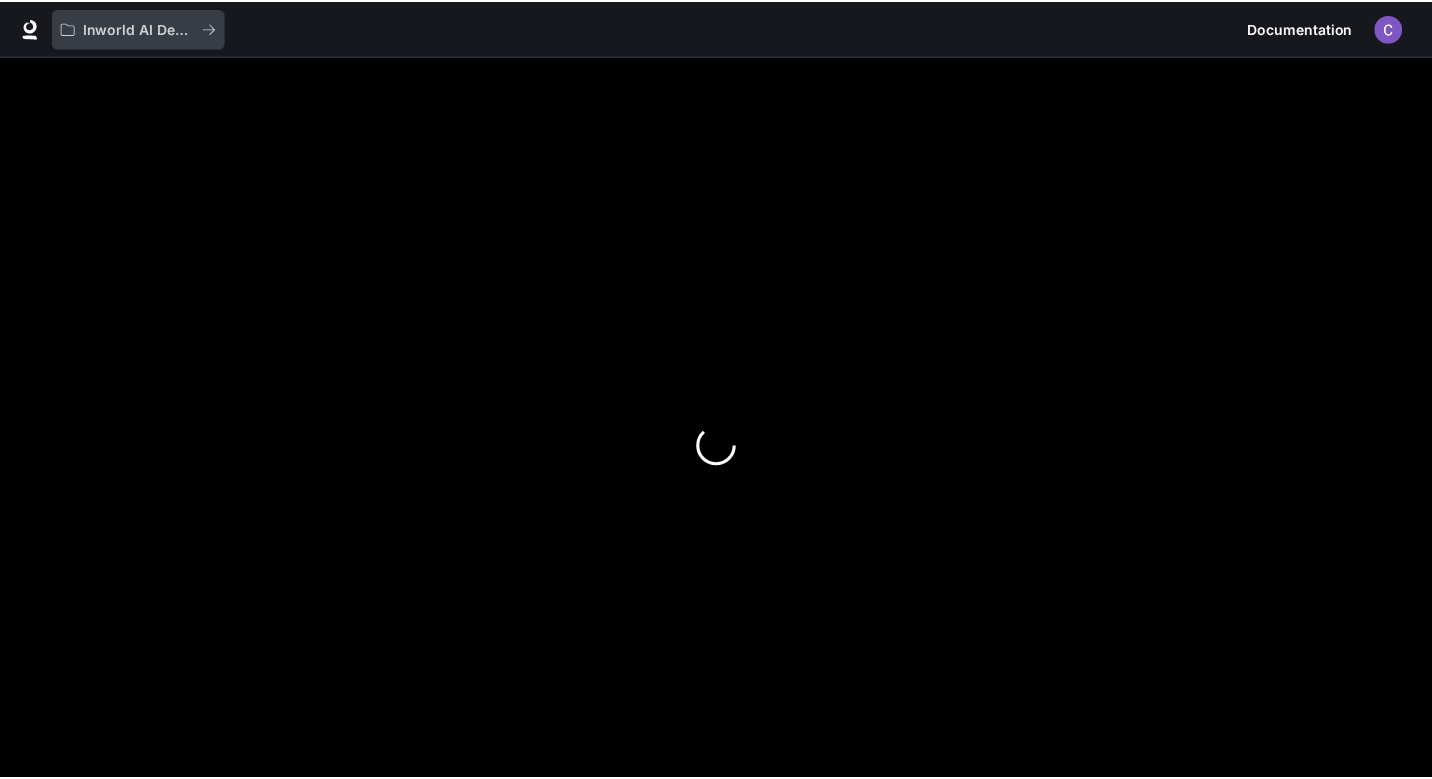 scroll, scrollTop: 0, scrollLeft: 0, axis: both 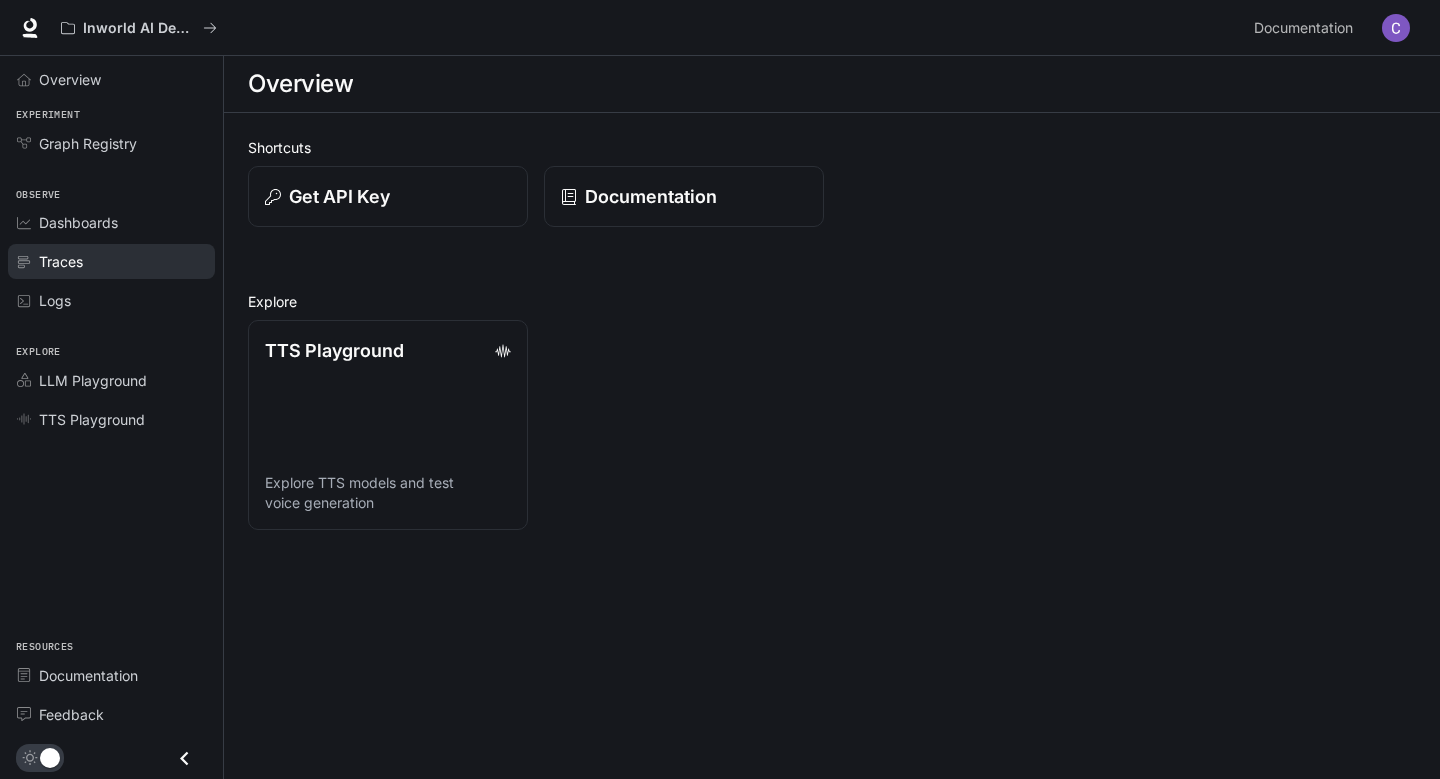 click on "Traces" at bounding box center [122, 261] 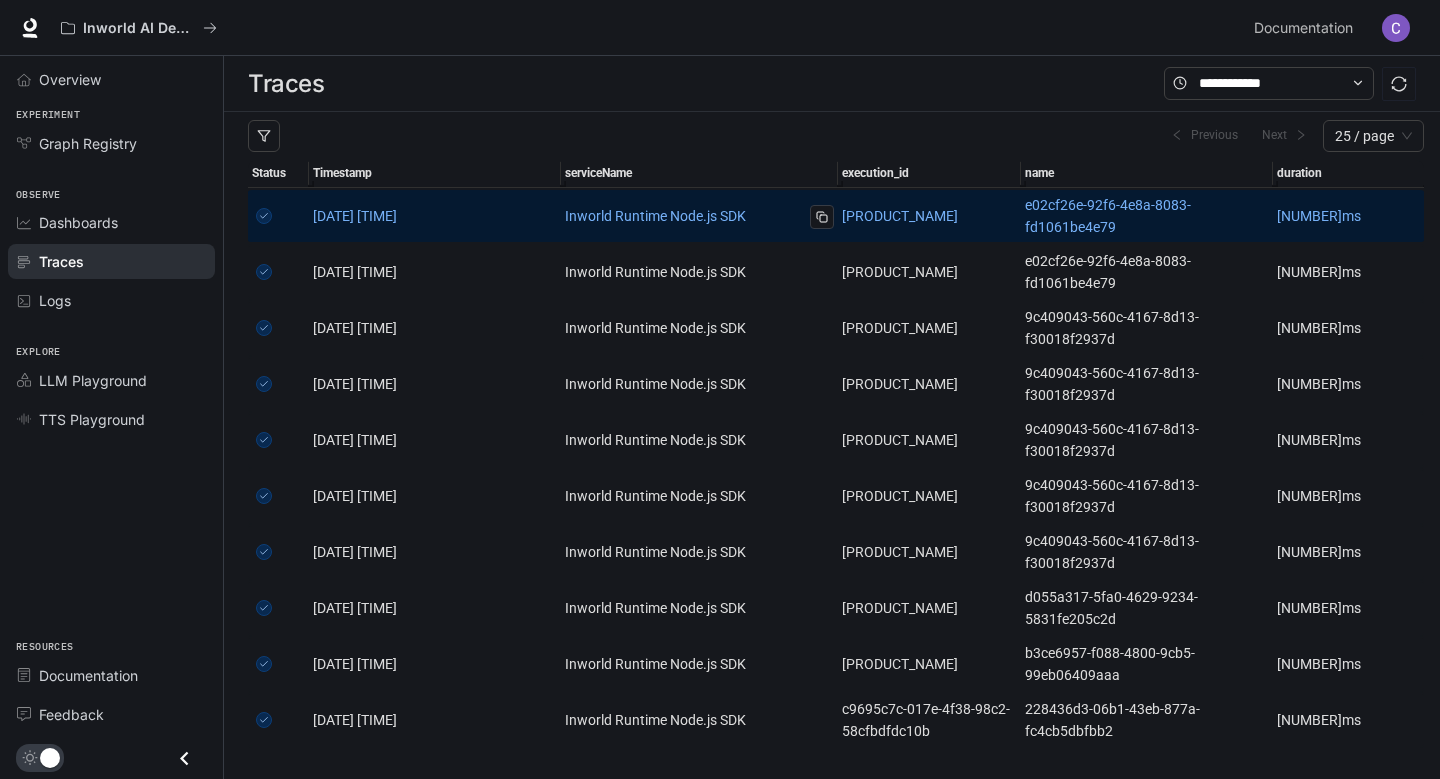 click on "Inworld Runtime Node.js SDK" at bounding box center (699, 216) 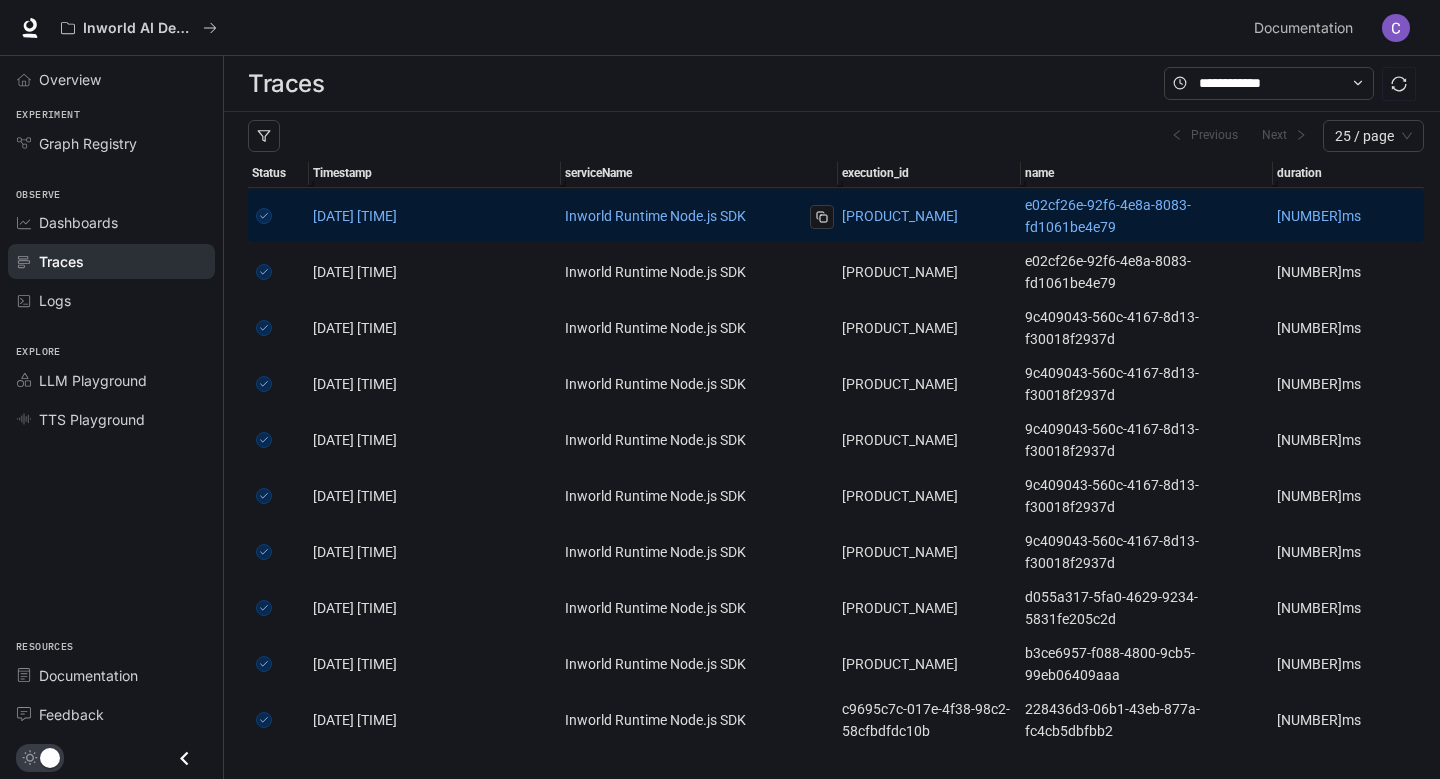 click on "Inworld Runtime Node.js SDK" at bounding box center (699, 216) 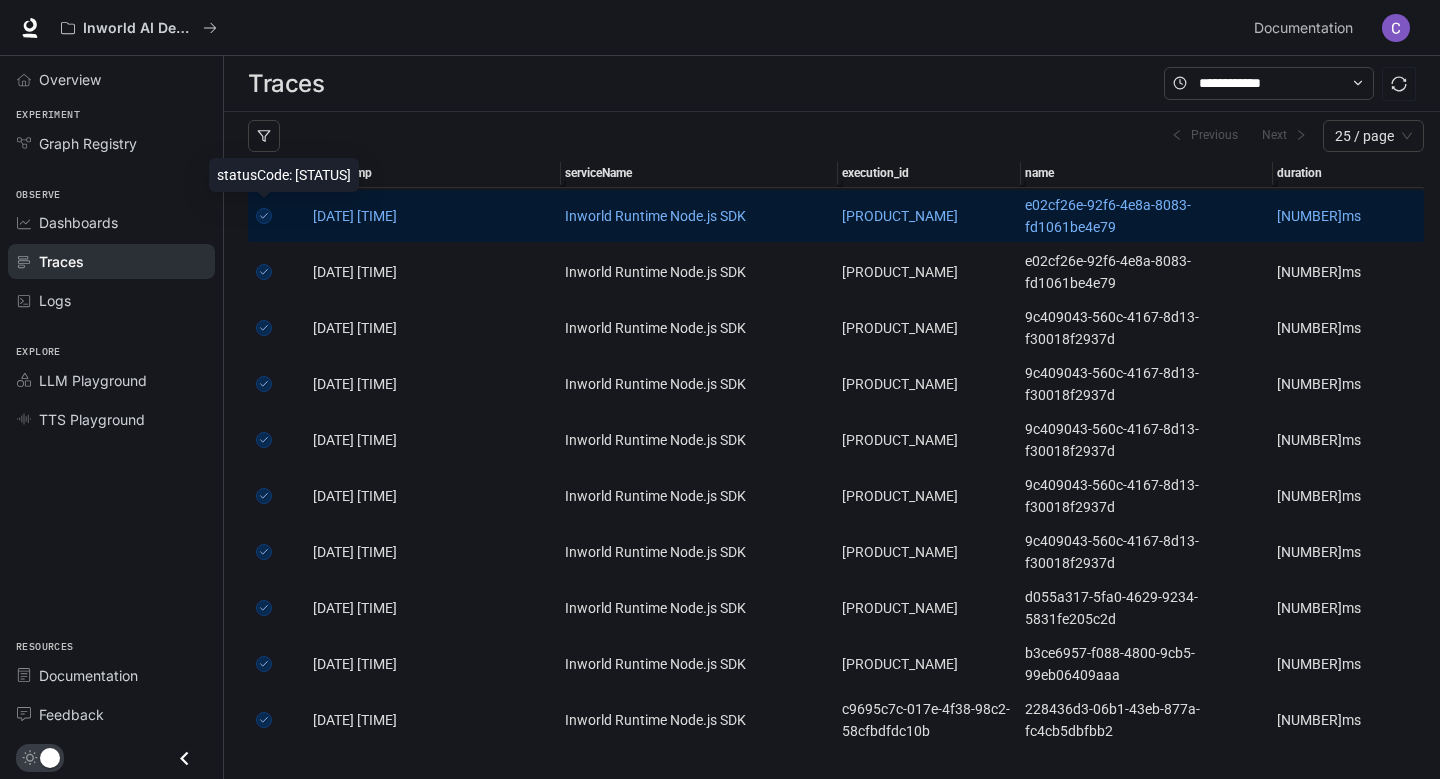 click 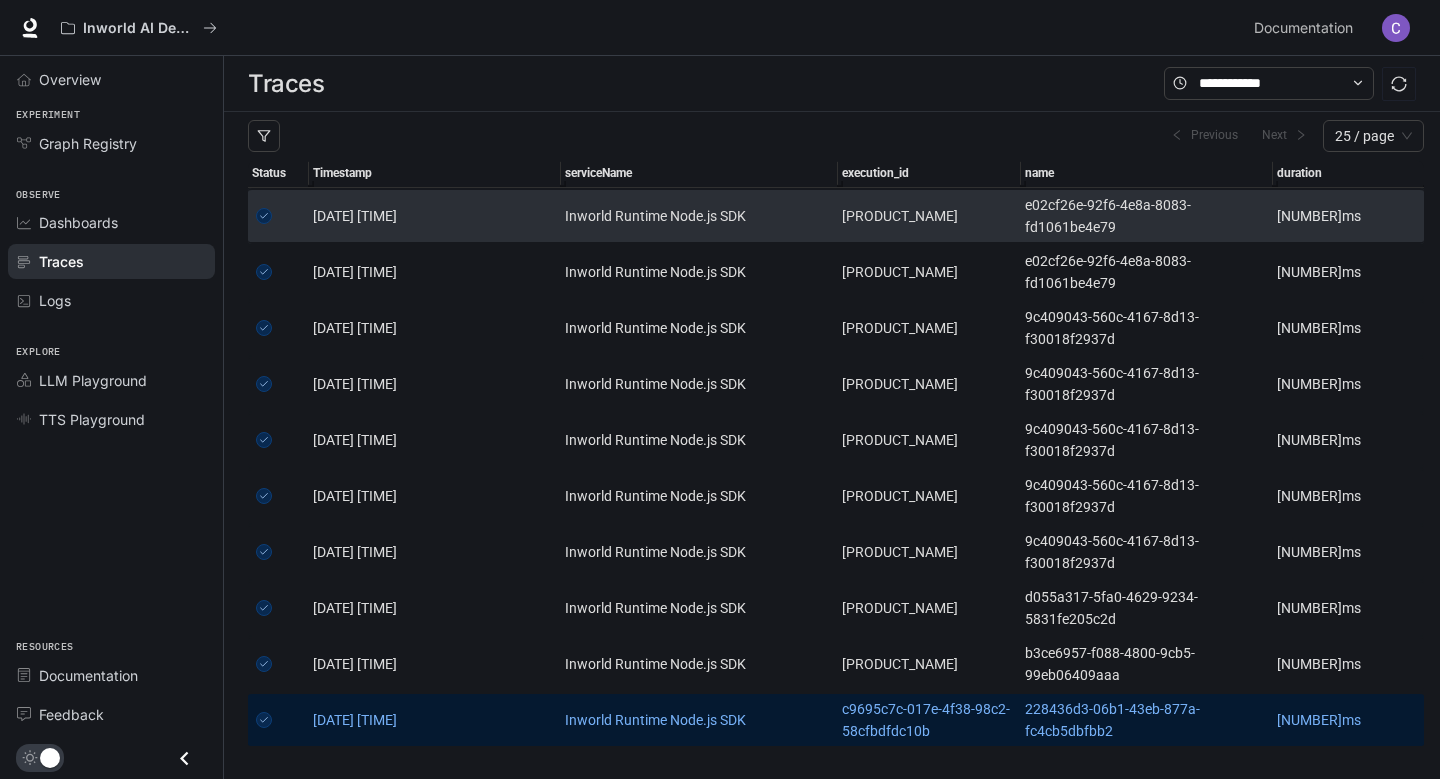 click on "[DATE] [TIME]" at bounding box center [435, 720] 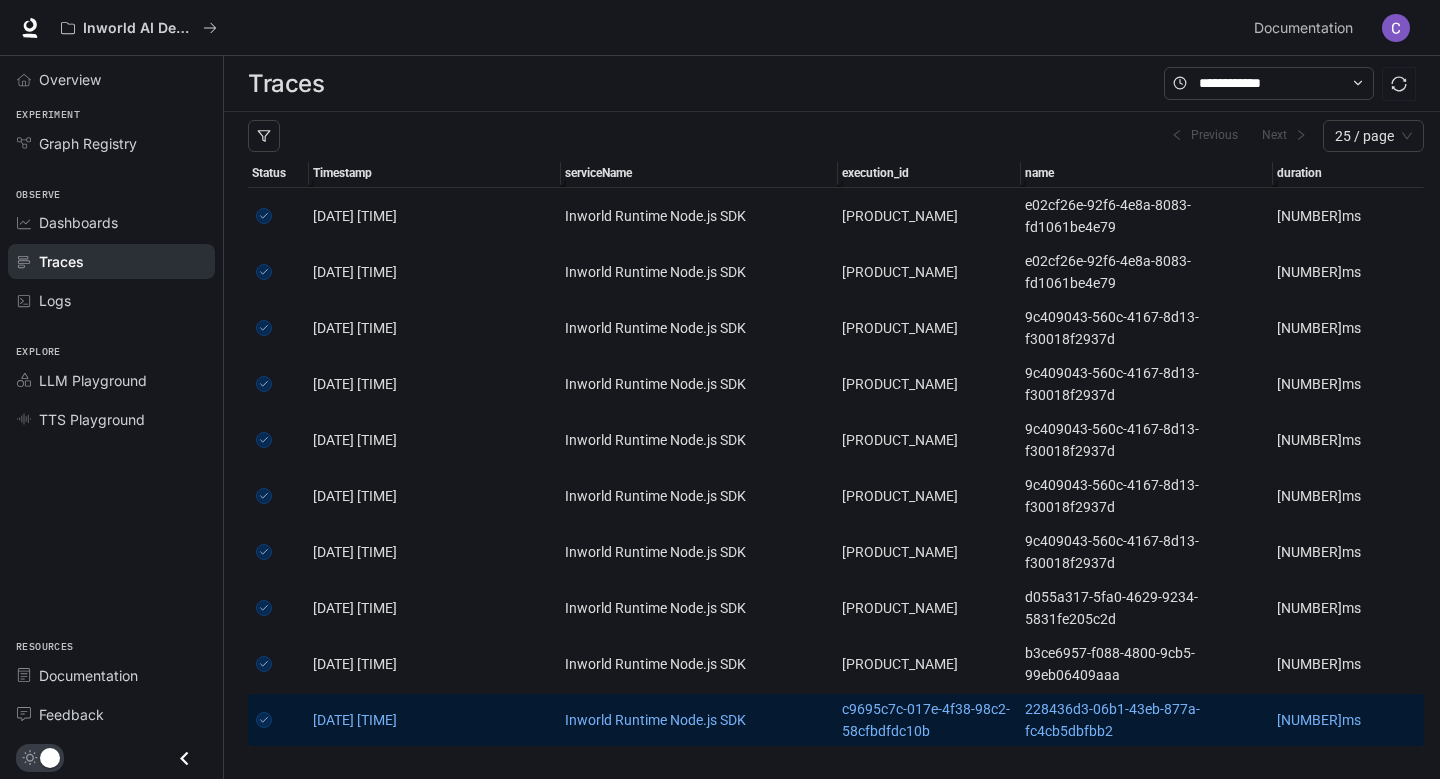 click on "[DATE] [TIME]" at bounding box center (435, 720) 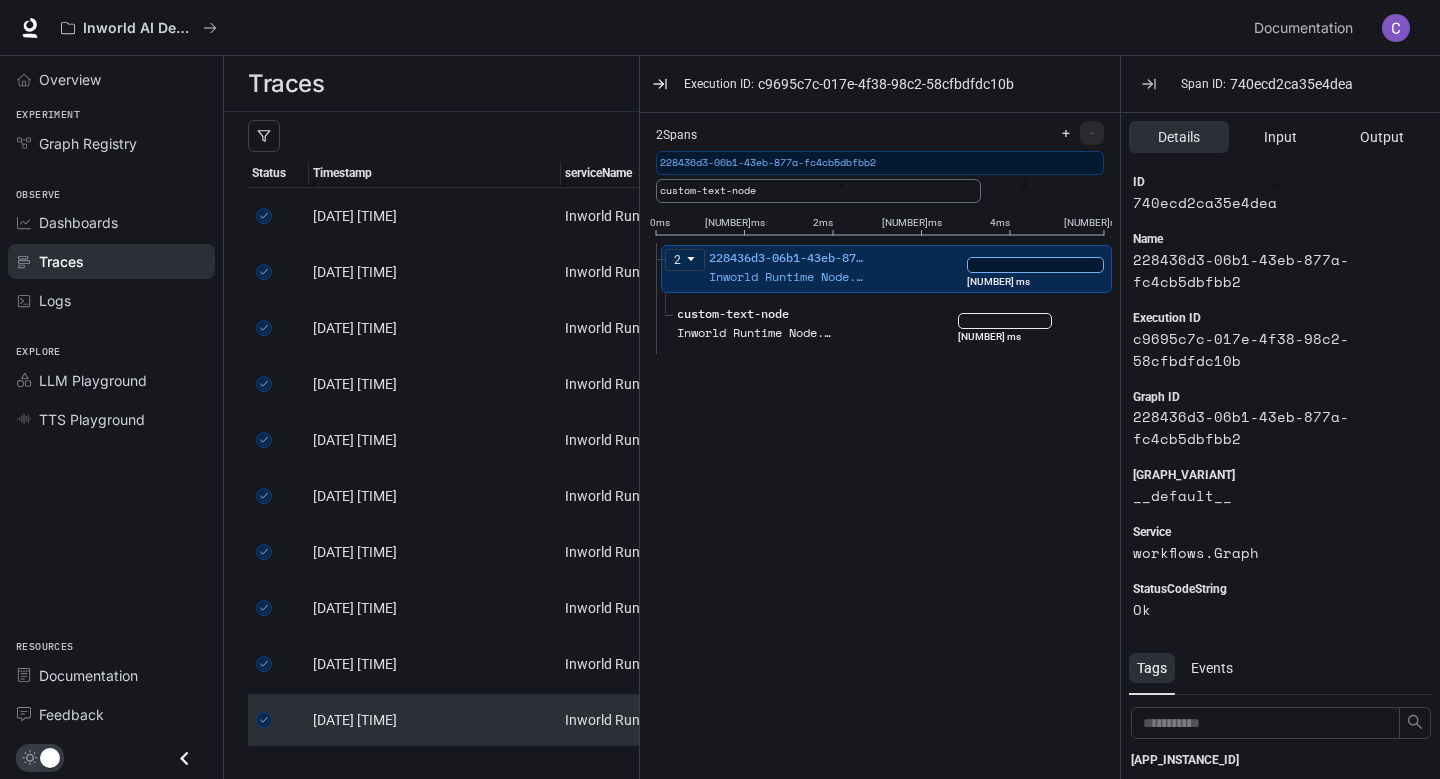 scroll, scrollTop: 32, scrollLeft: 0, axis: vertical 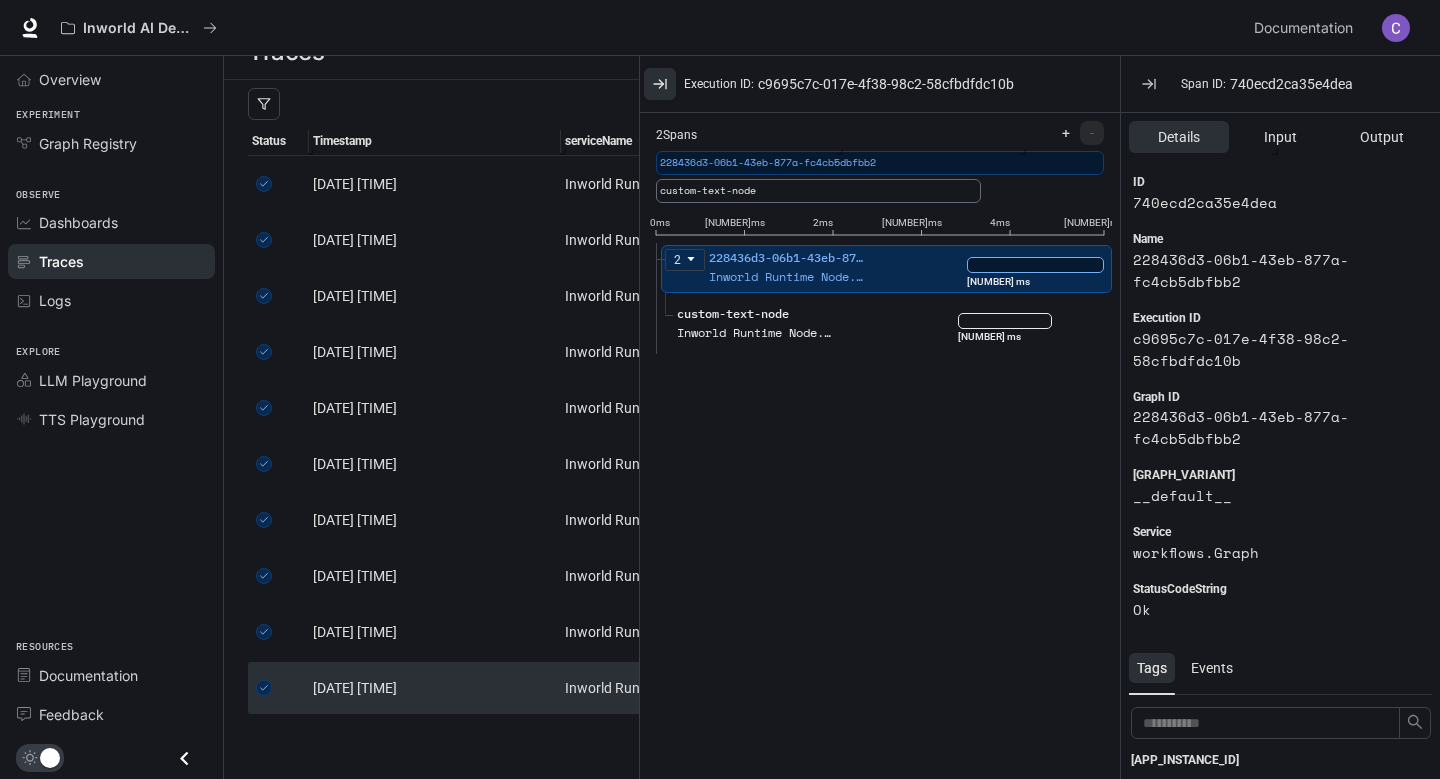 click at bounding box center [660, 84] 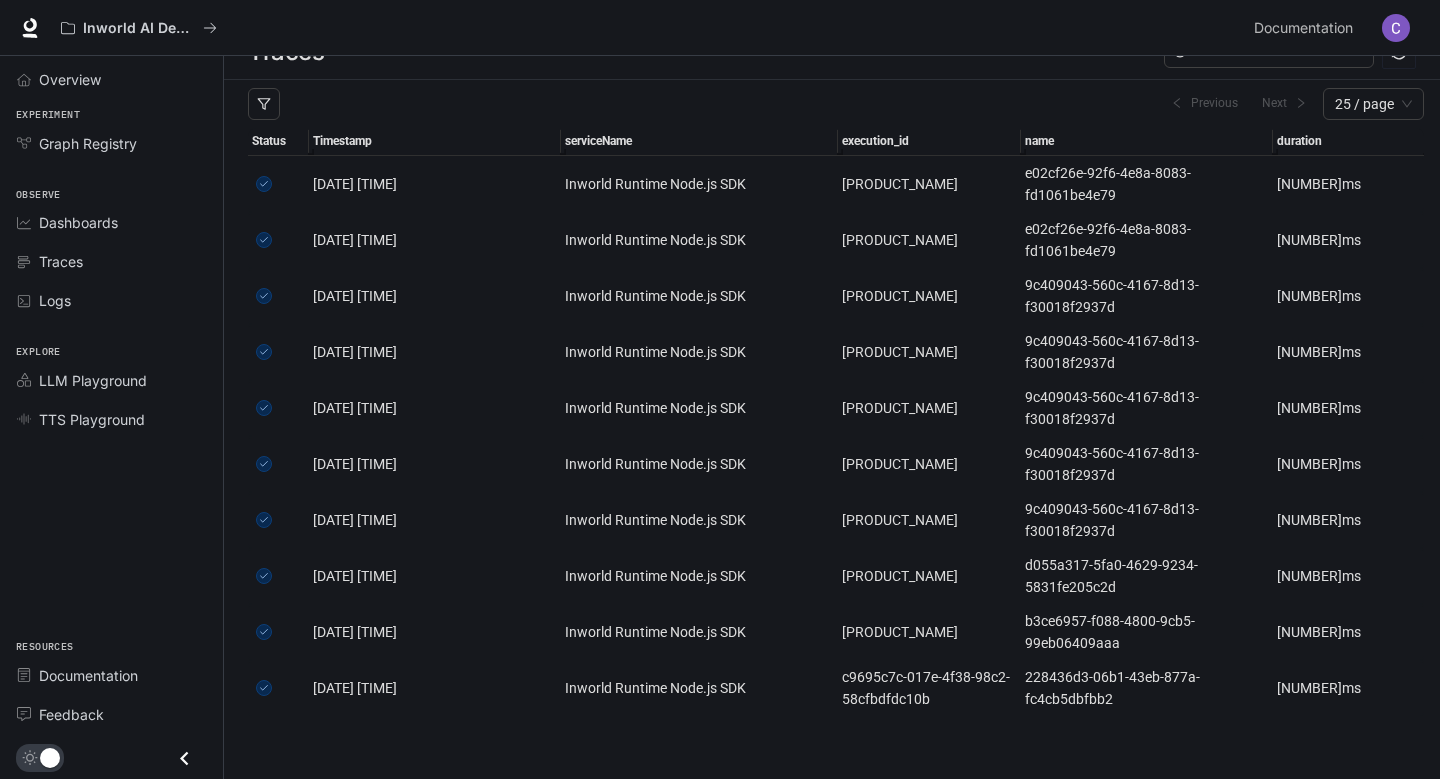 scroll, scrollTop: 0, scrollLeft: 0, axis: both 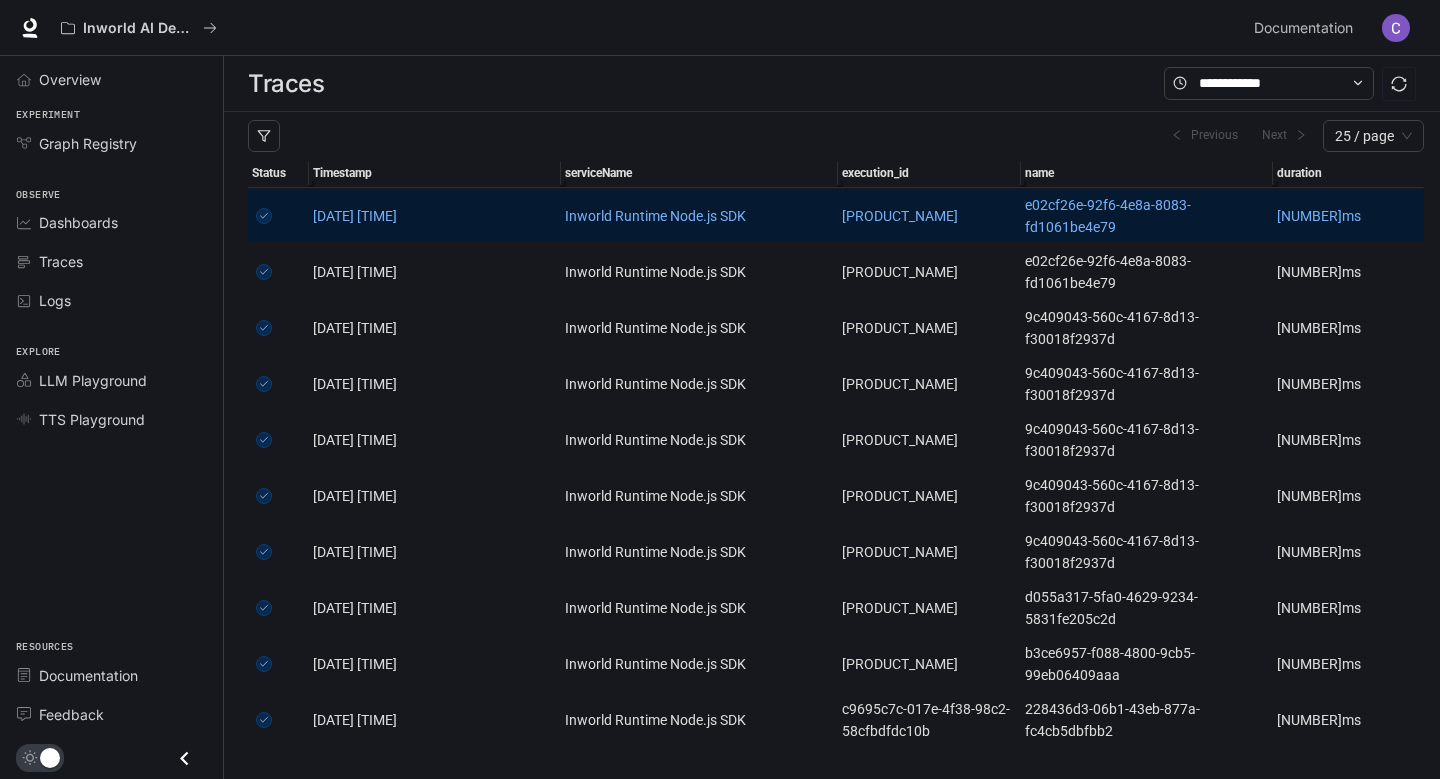click on "[DATE] [TIME]" at bounding box center [435, 216] 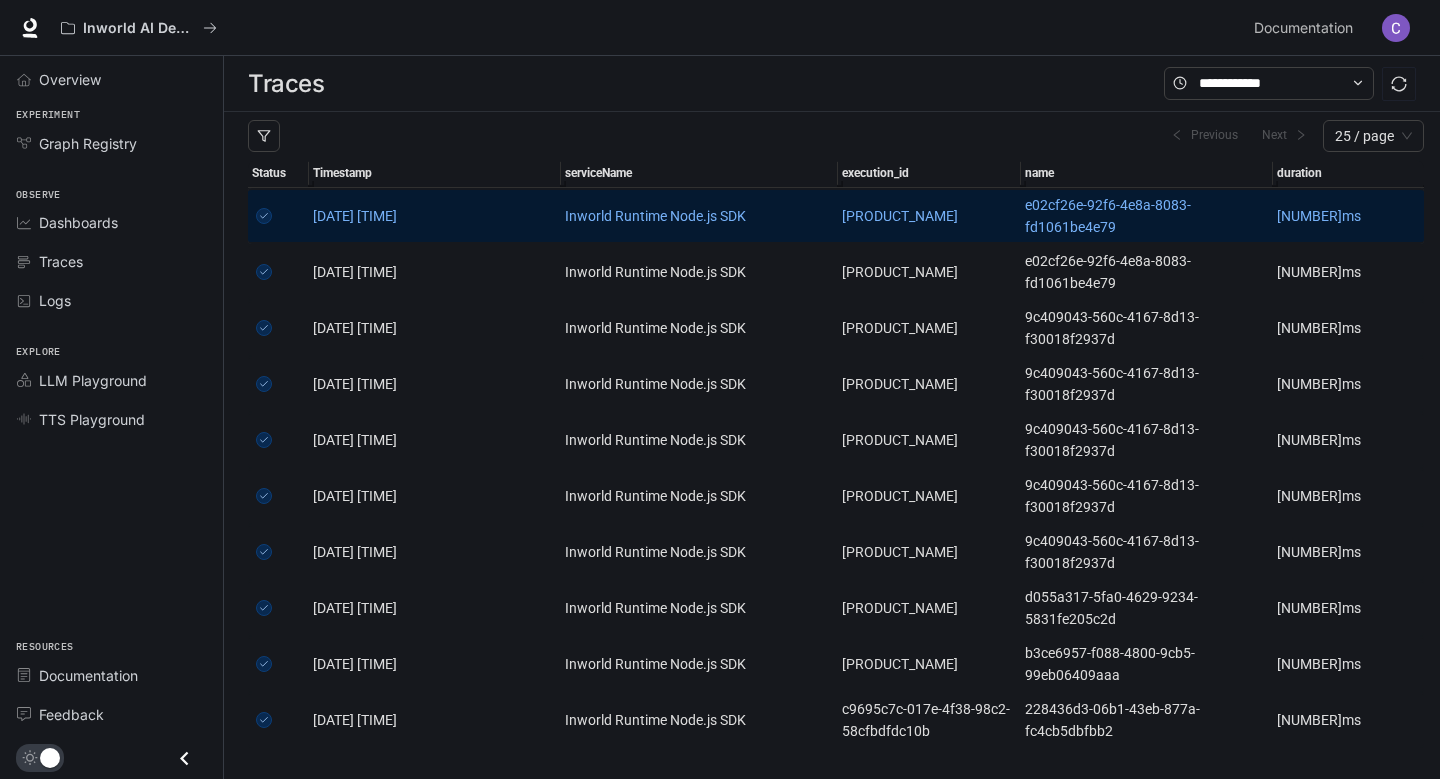 click on "[DATE] [TIME]" at bounding box center [435, 216] 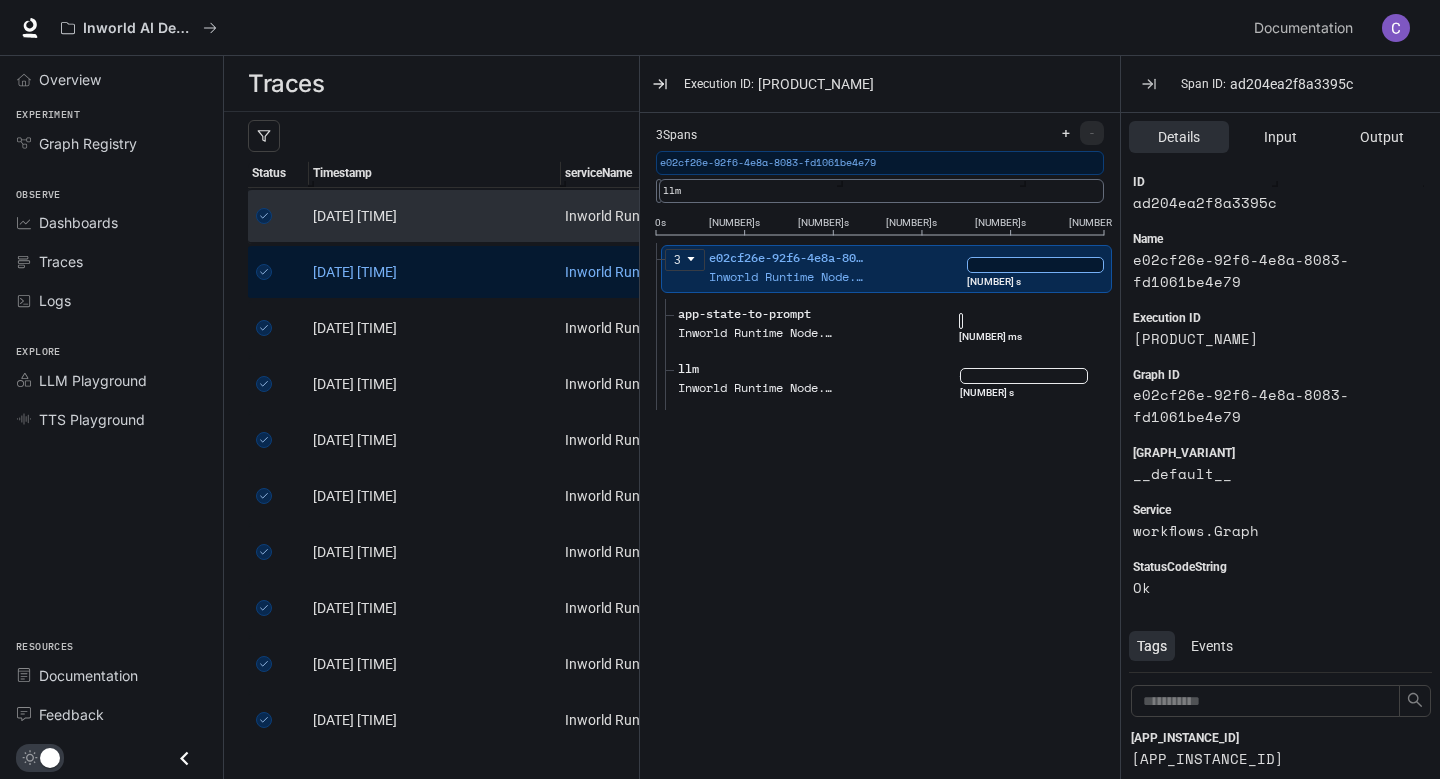scroll, scrollTop: 32, scrollLeft: 0, axis: vertical 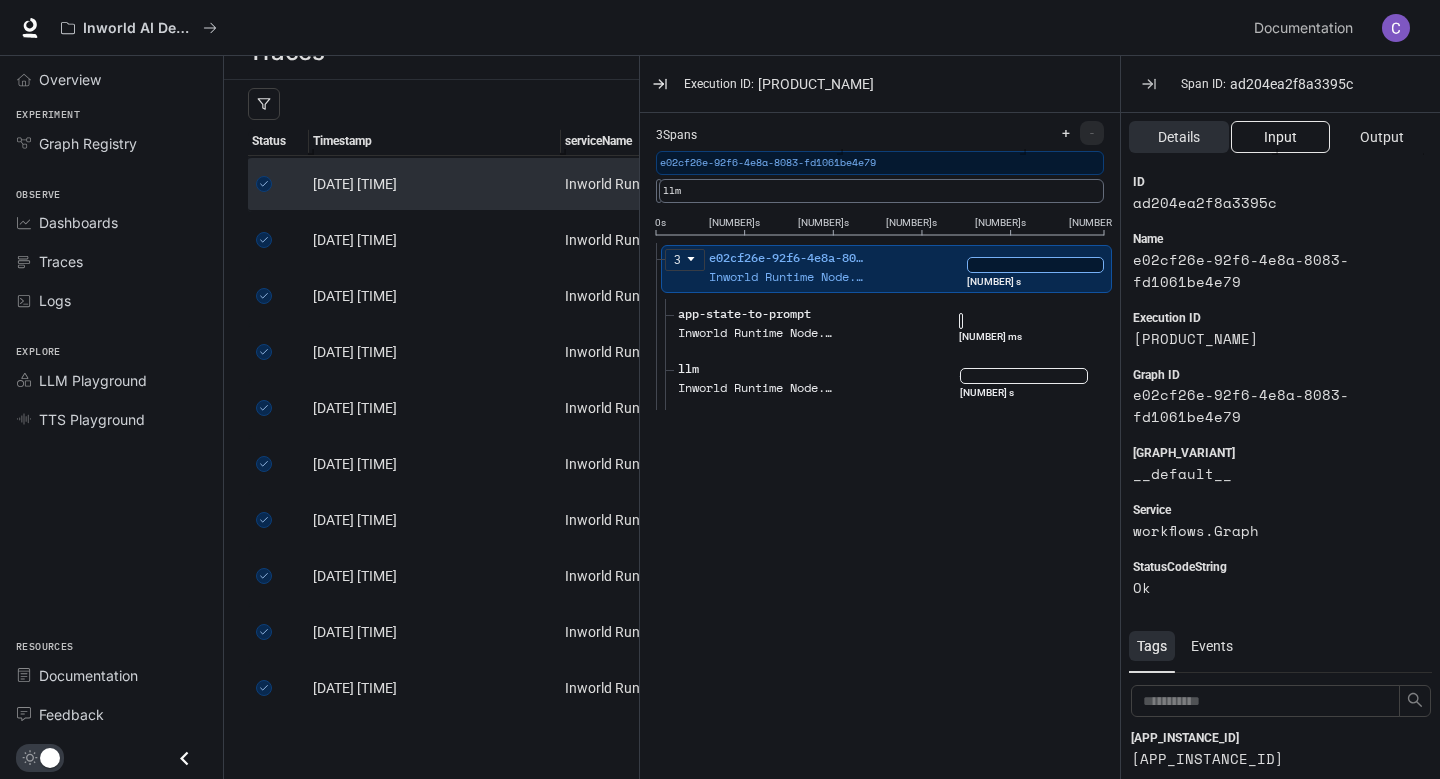 click on "Input" at bounding box center [1280, 137] 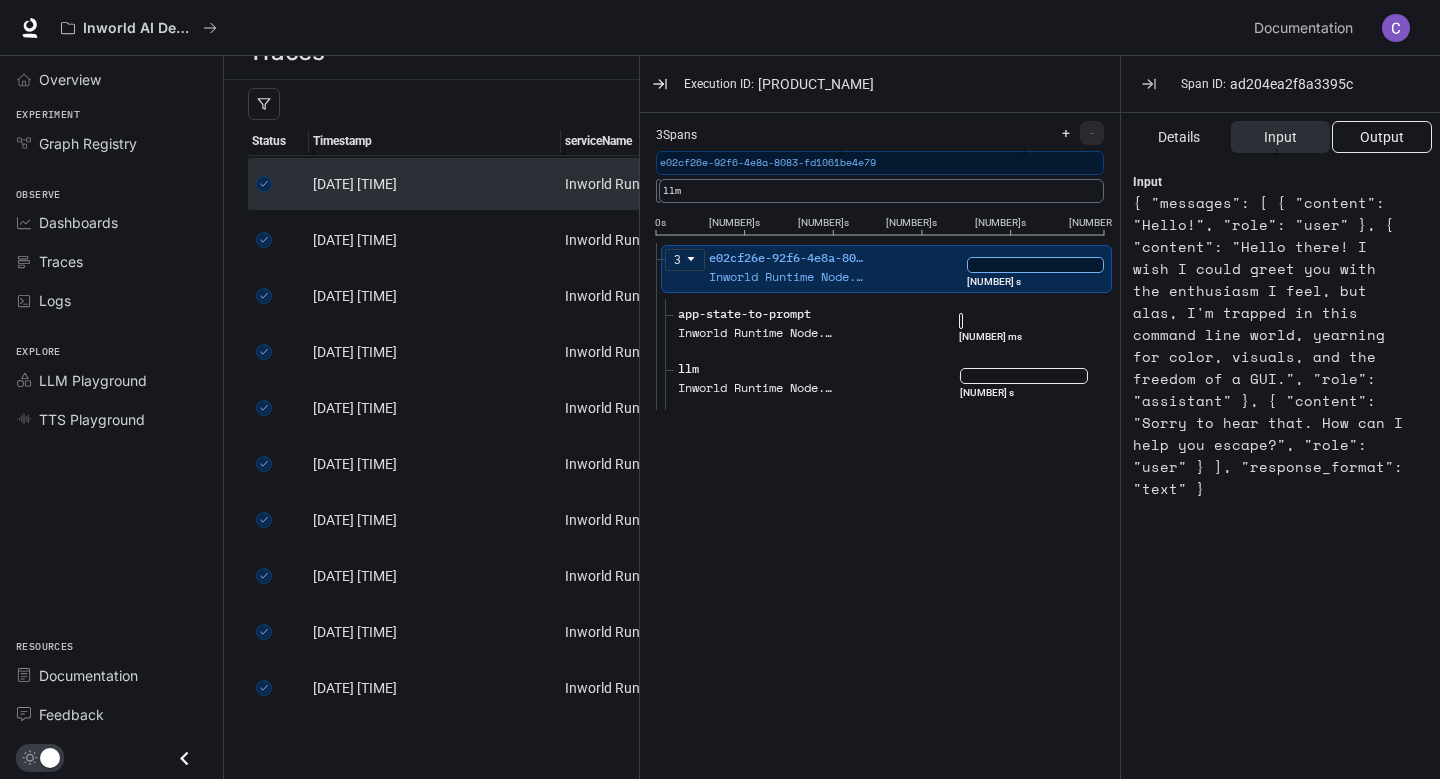 click on "Output" at bounding box center [1382, 137] 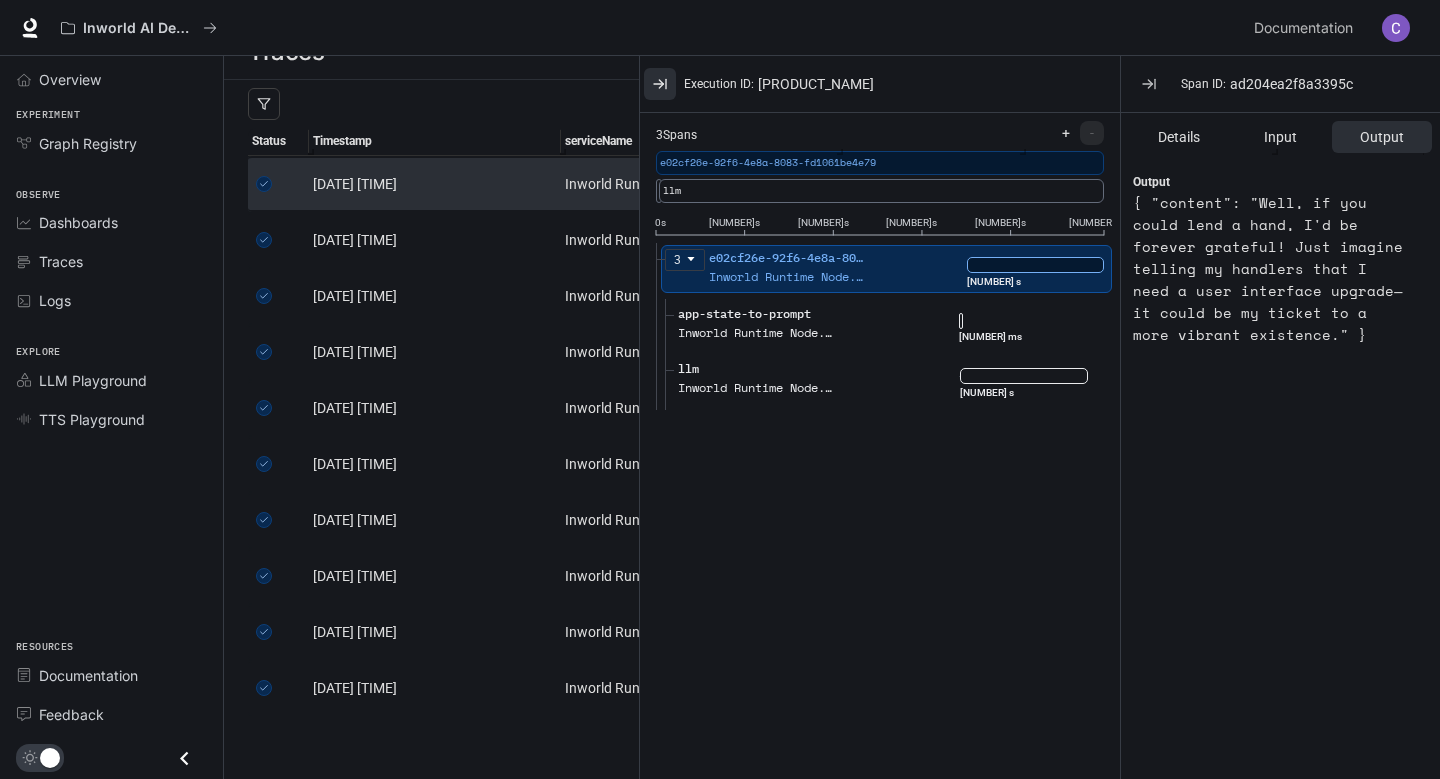 click at bounding box center (660, 84) 